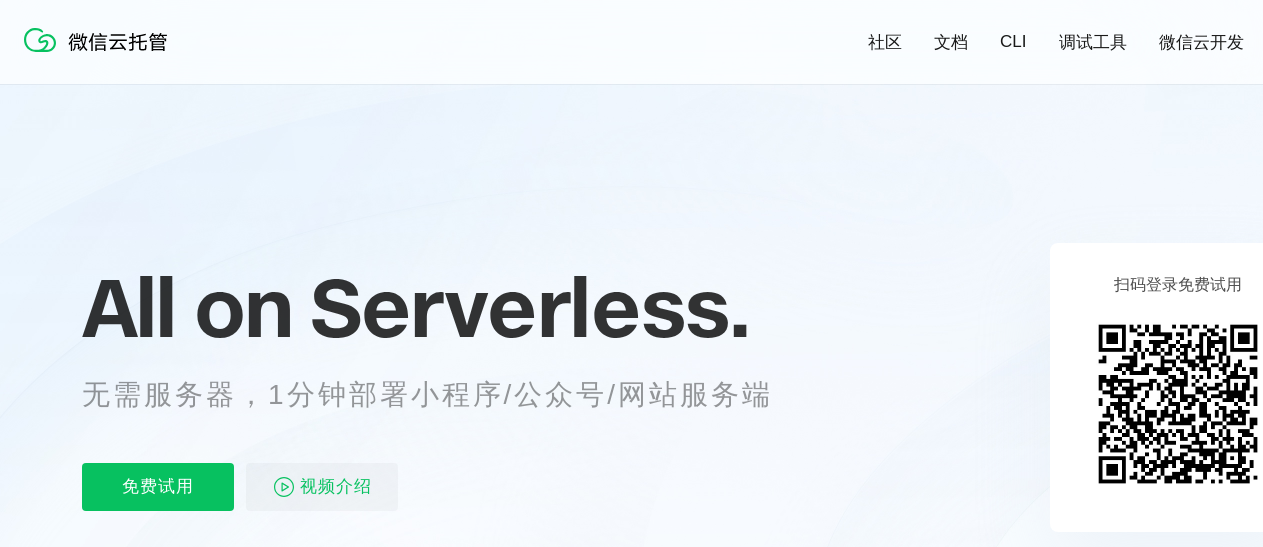scroll, scrollTop: 300, scrollLeft: 0, axis: vertical 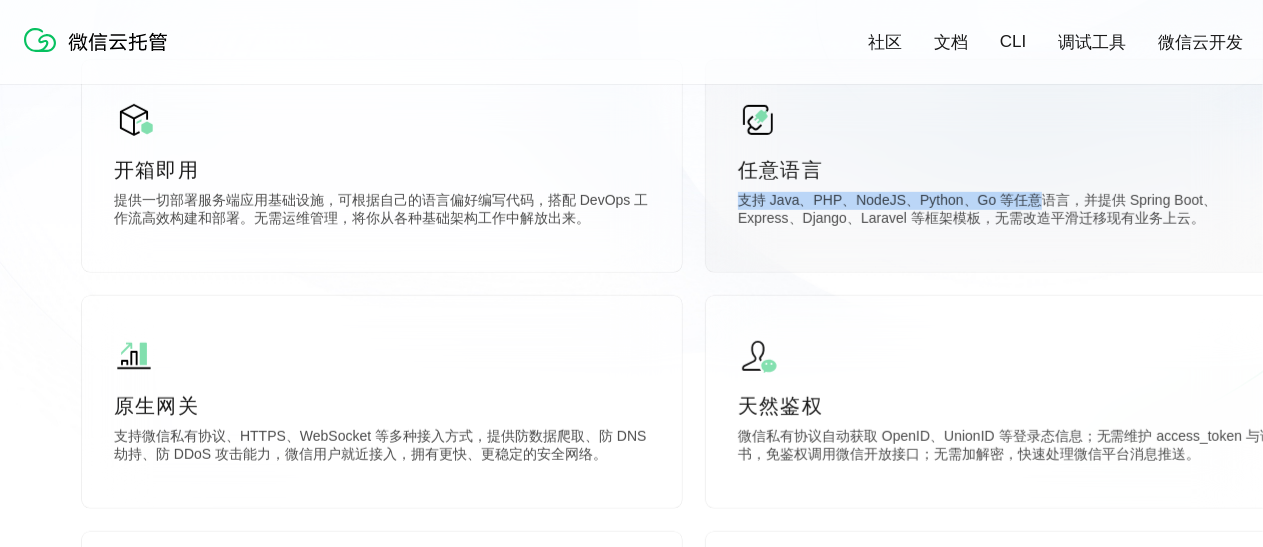 drag, startPoint x: 742, startPoint y: 199, endPoint x: 1125, endPoint y: 216, distance: 383.3771 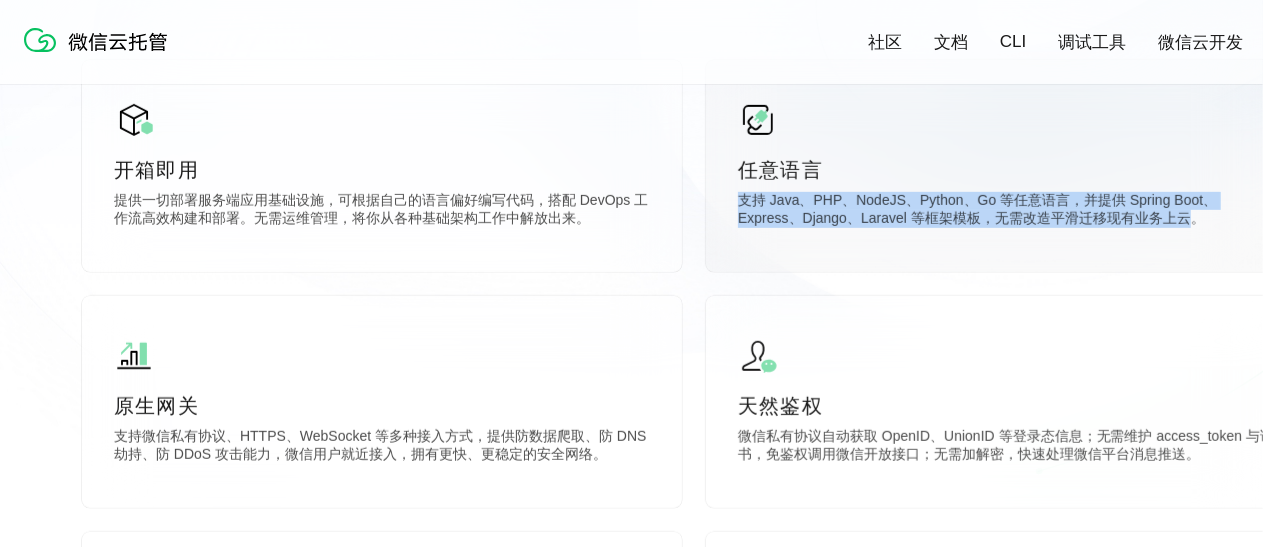 click on "任意语言
支持 Java、PHP、NodeJS、Python、Go 等任意语言，并提供 Spring Boot、Express、Django、Laravel 等框架模板，无需改造平滑迁移现有业务上云。" at bounding box center (1006, 166) 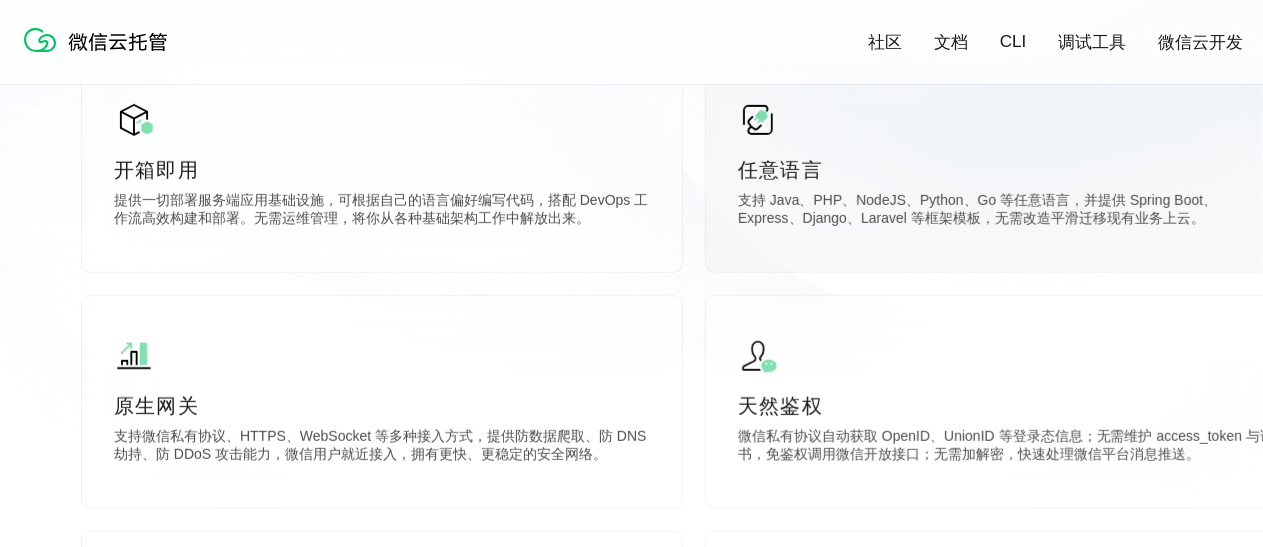 click on "支持 Java、PHP、NodeJS、Python、Go 等任意语言，并提供 Spring Boot、Express、Django、Laravel 等框架模板，无需改造平滑迁移现有业务上云。" at bounding box center [1006, 212] 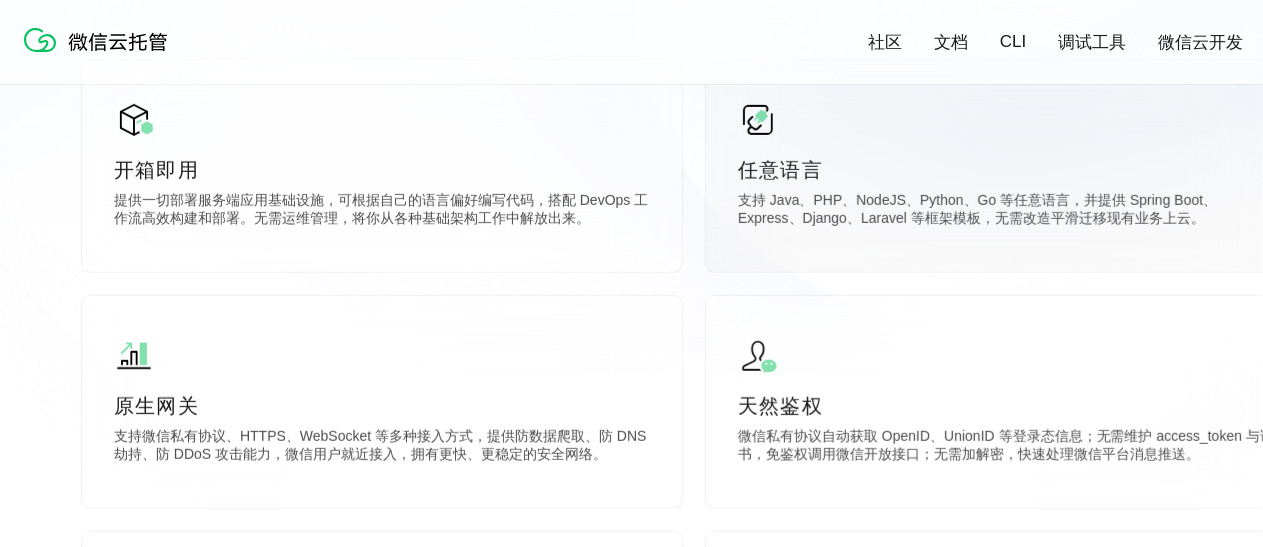 click on "支持 Java、PHP、NodeJS、Python、Go 等任意语言，并提供 Spring Boot、Express、Django、Laravel 等框架模板，无需改造平滑迁移现有业务上云。" at bounding box center [1006, 212] 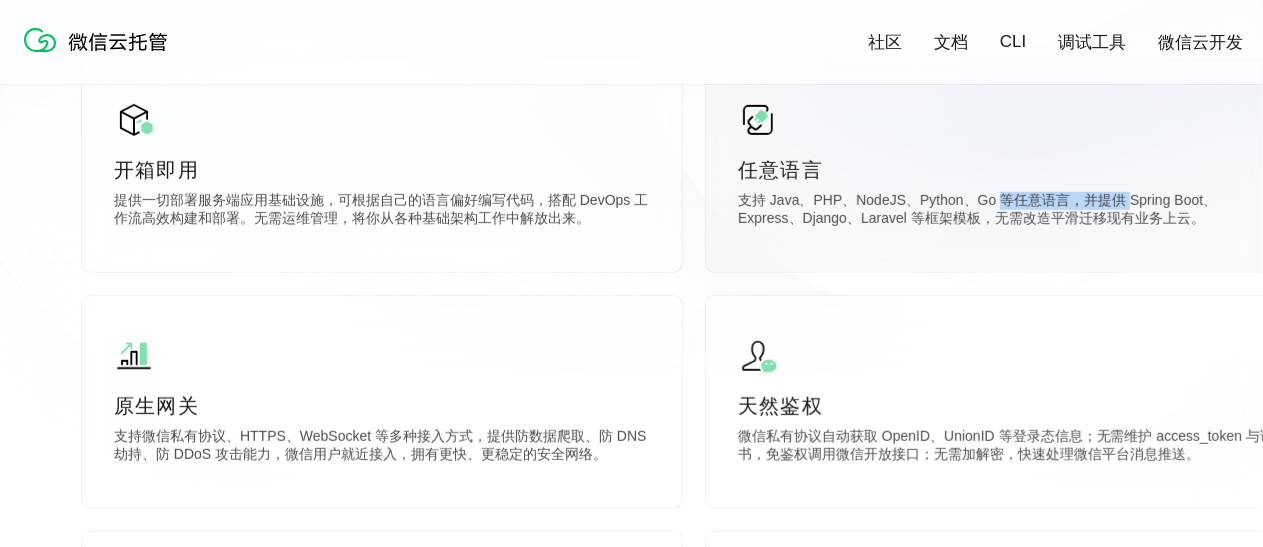 drag, startPoint x: 988, startPoint y: 201, endPoint x: 1118, endPoint y: 199, distance: 130.01538 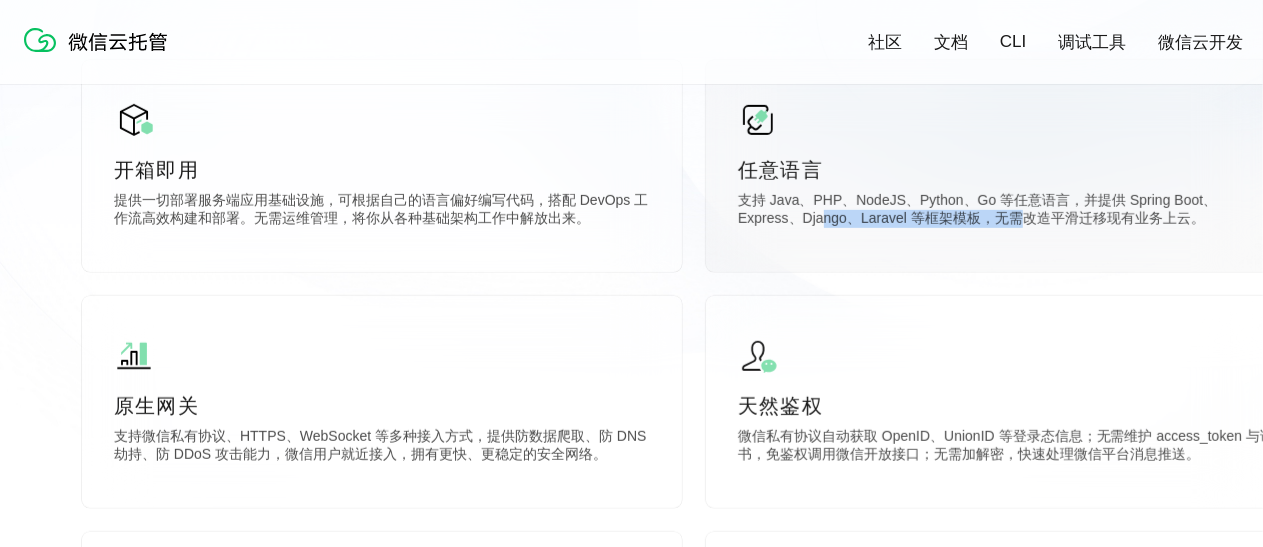 drag, startPoint x: 760, startPoint y: 223, endPoint x: 1013, endPoint y: 217, distance: 253.07114 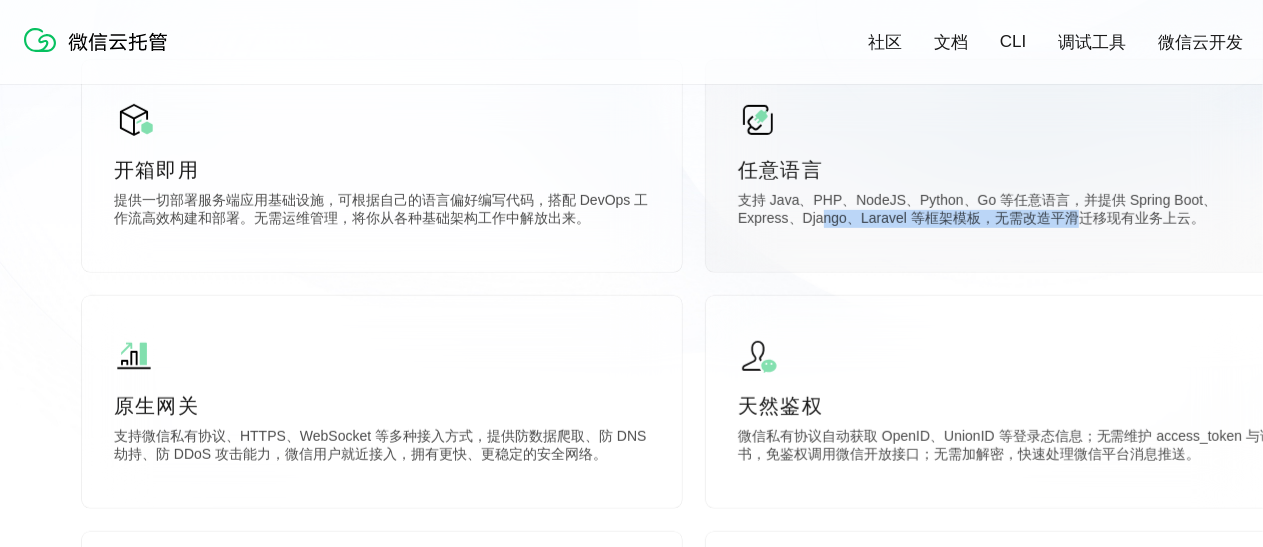 click on "支持 Java、PHP、NodeJS、Python、Go 等任意语言，并提供 Spring Boot、Express、Django、Laravel 等框架模板，无需改造平滑迁移现有业务上云。" at bounding box center [1006, 212] 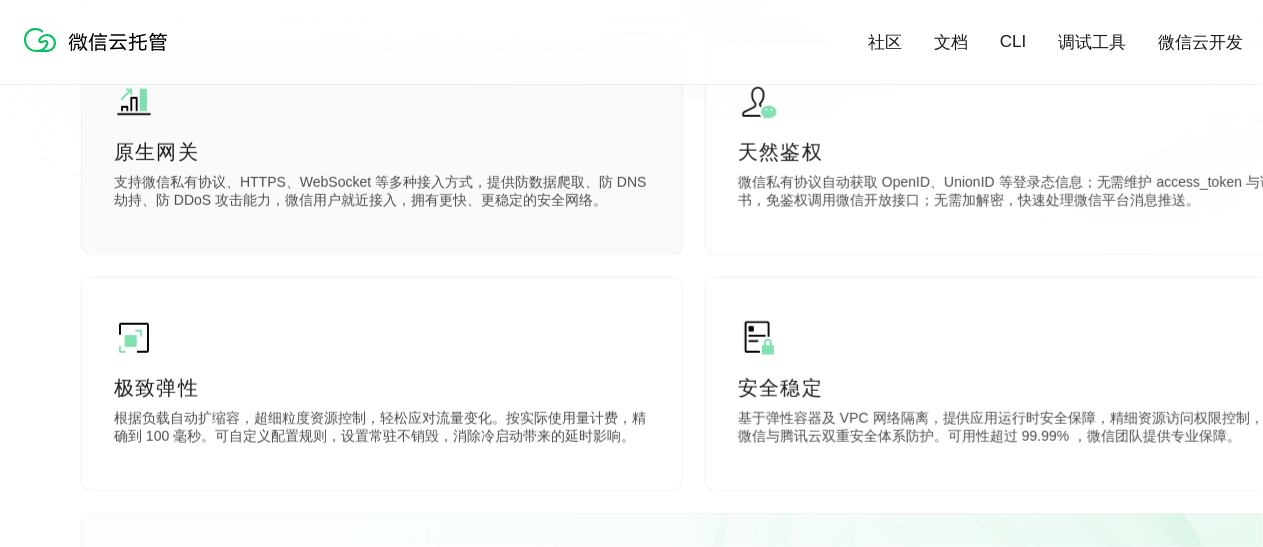 scroll, scrollTop: 900, scrollLeft: 0, axis: vertical 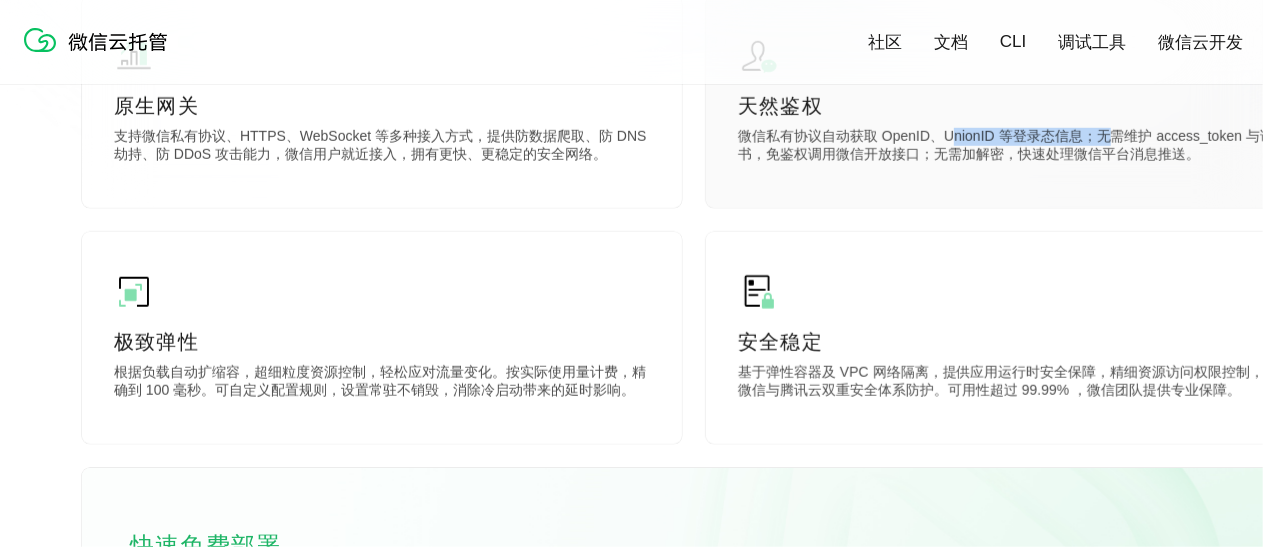 drag, startPoint x: 951, startPoint y: 136, endPoint x: 1110, endPoint y: 133, distance: 159.0283 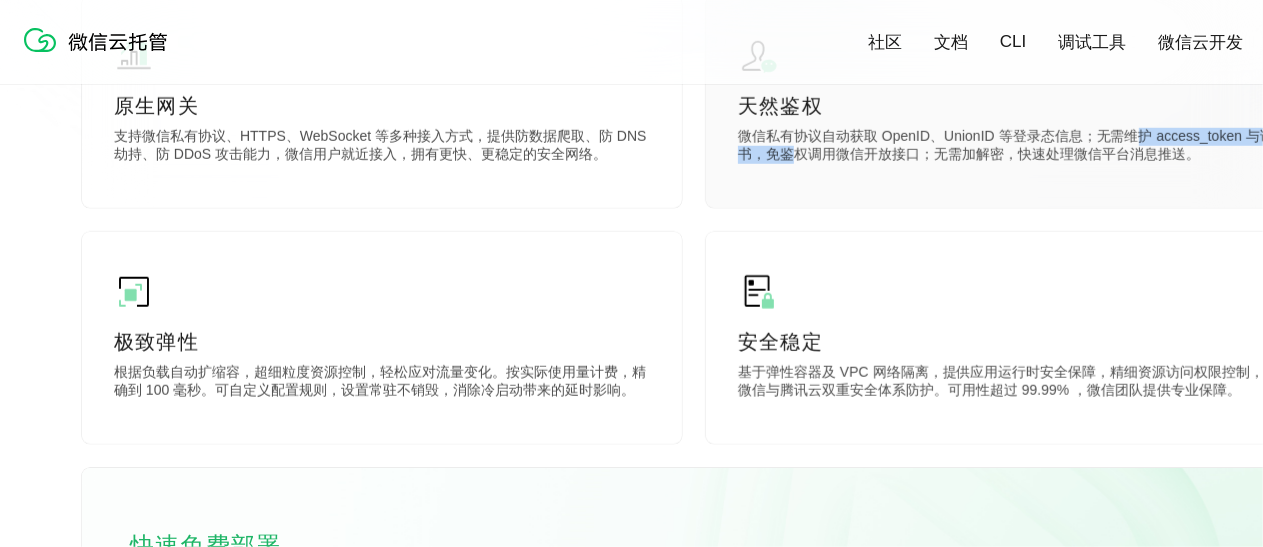 drag, startPoint x: 791, startPoint y: 155, endPoint x: 1136, endPoint y: 143, distance: 345.20862 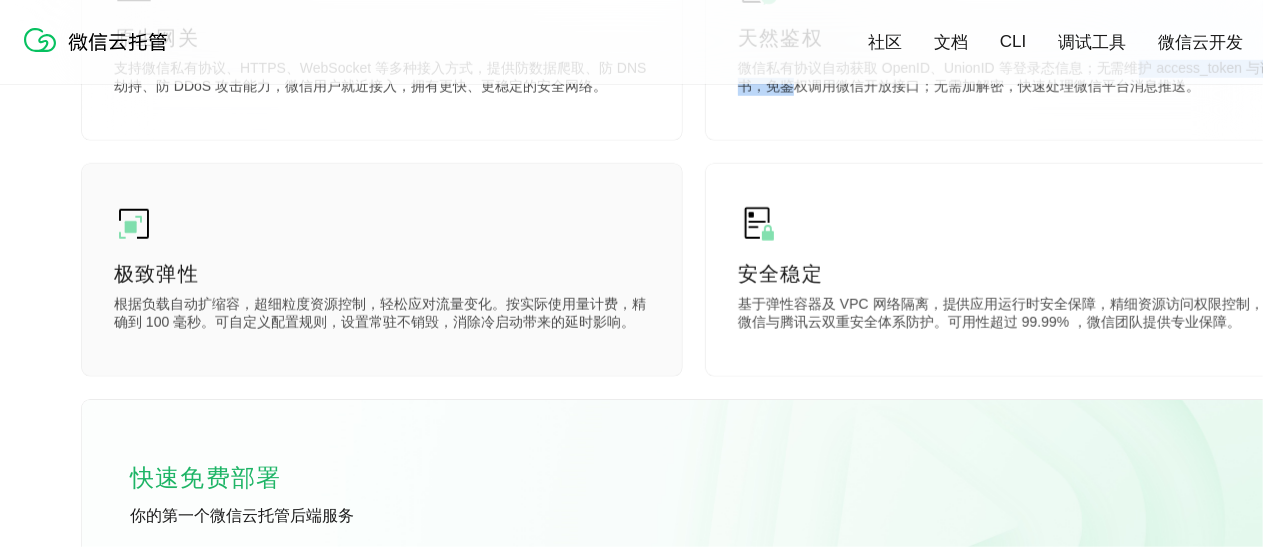 scroll, scrollTop: 1000, scrollLeft: 0, axis: vertical 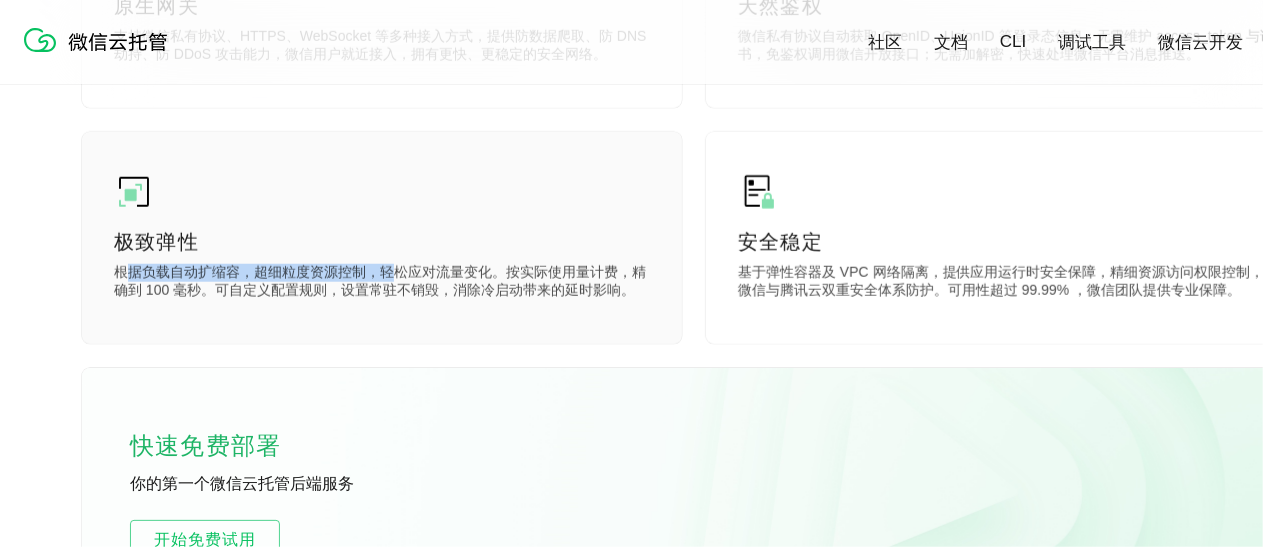 drag, startPoint x: 132, startPoint y: 271, endPoint x: 396, endPoint y: 271, distance: 264 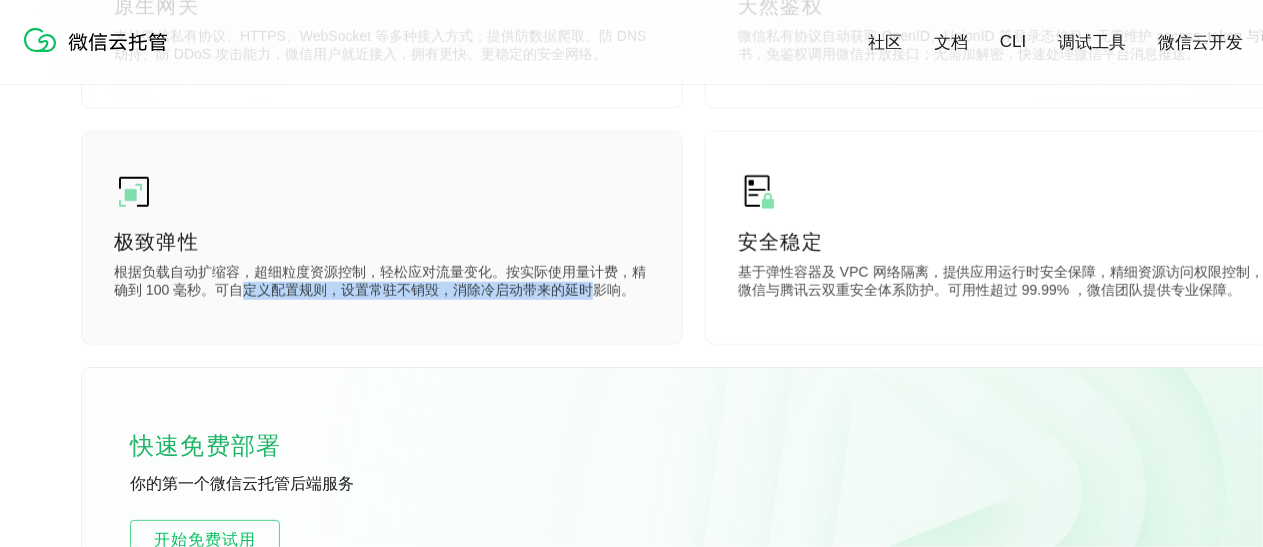 drag, startPoint x: 236, startPoint y: 294, endPoint x: 586, endPoint y: 289, distance: 350.0357 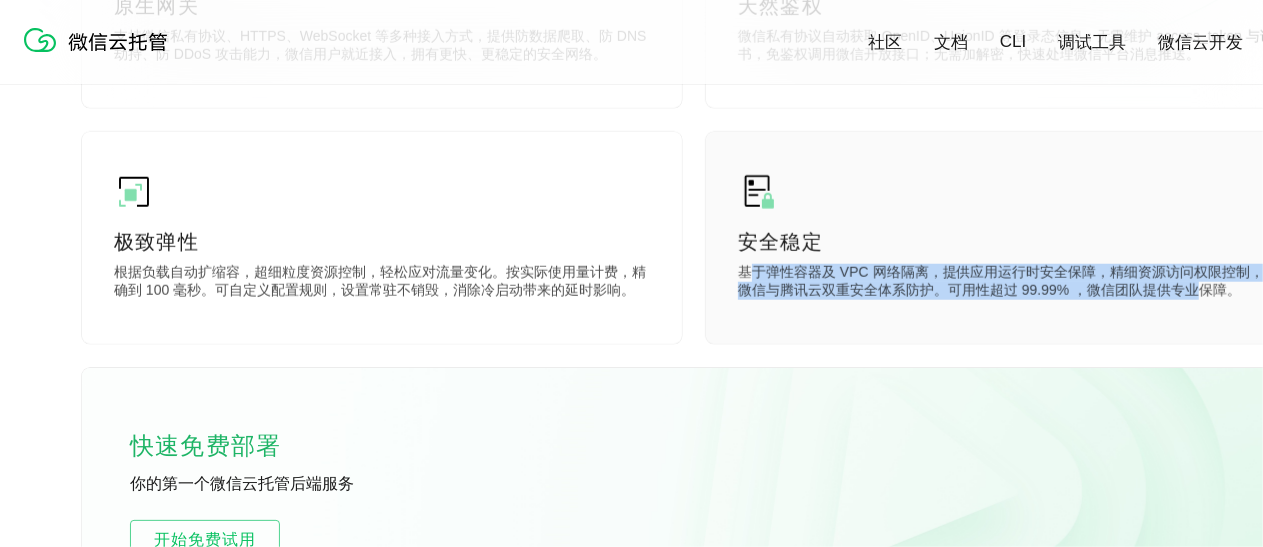 drag, startPoint x: 750, startPoint y: 267, endPoint x: 1200, endPoint y: 287, distance: 450.4442 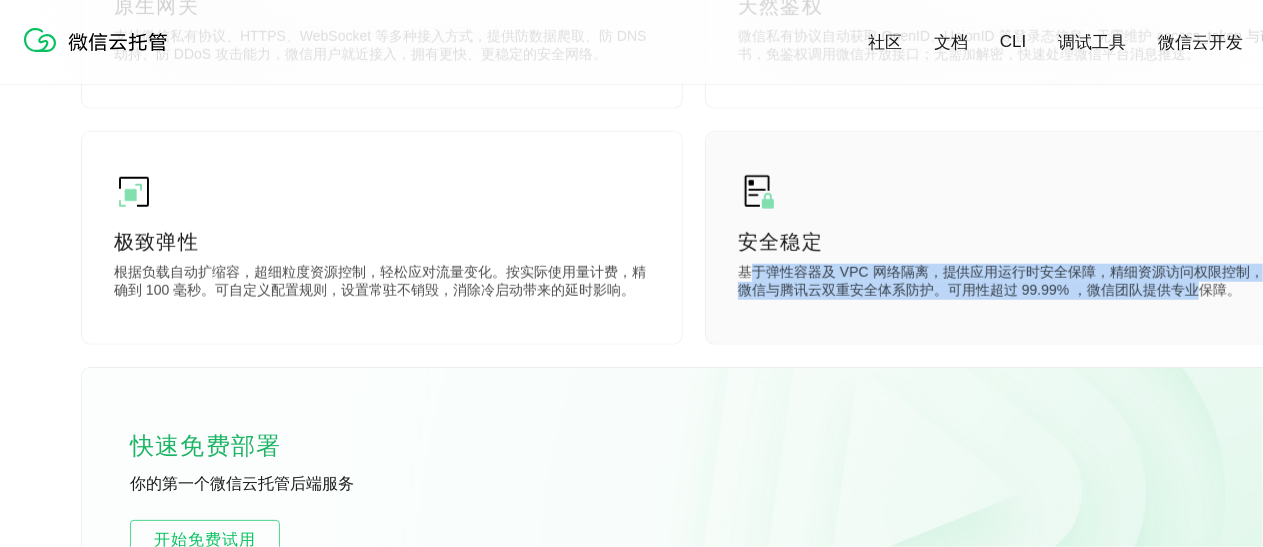 click on "基于弹性容器及 VPC 网络隔离，提供应用运行时安全保障，精细资源访问权限控制，微信与腾讯云双重安全体系防护。可用性超过 99.99% ，微信团队提供专业保障。" at bounding box center [1006, 284] 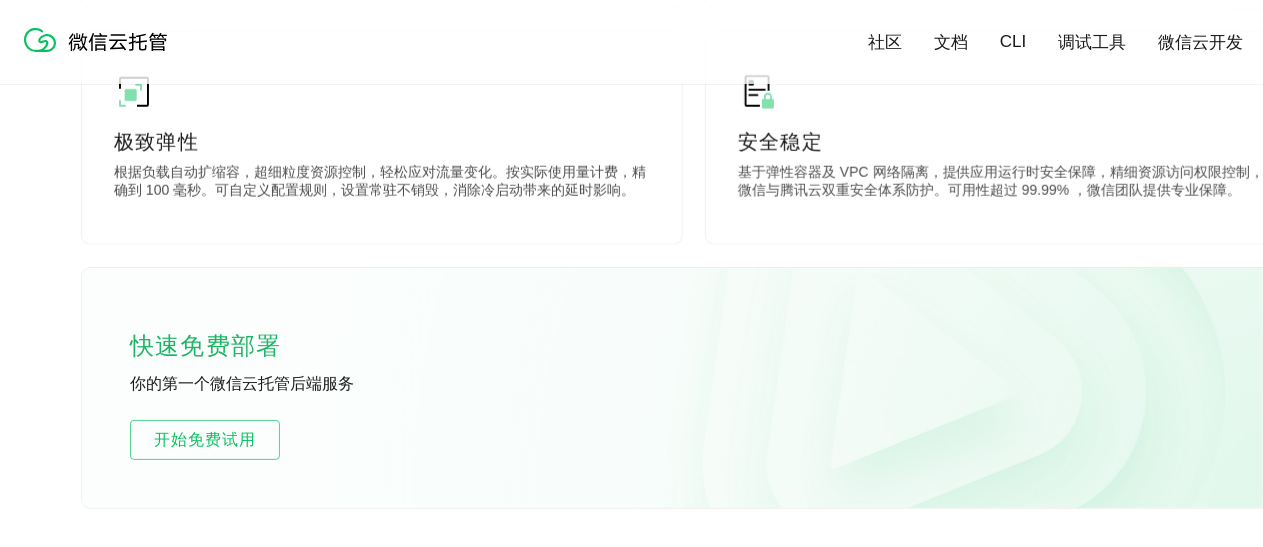 scroll, scrollTop: 1200, scrollLeft: 0, axis: vertical 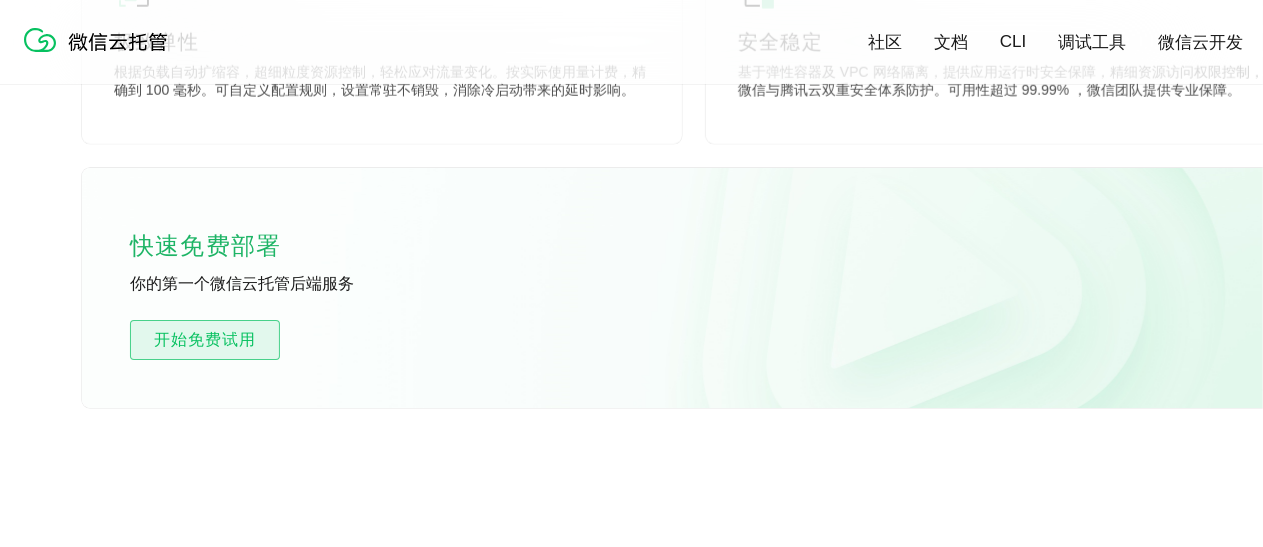 click on "开始免费试用" at bounding box center [205, 340] 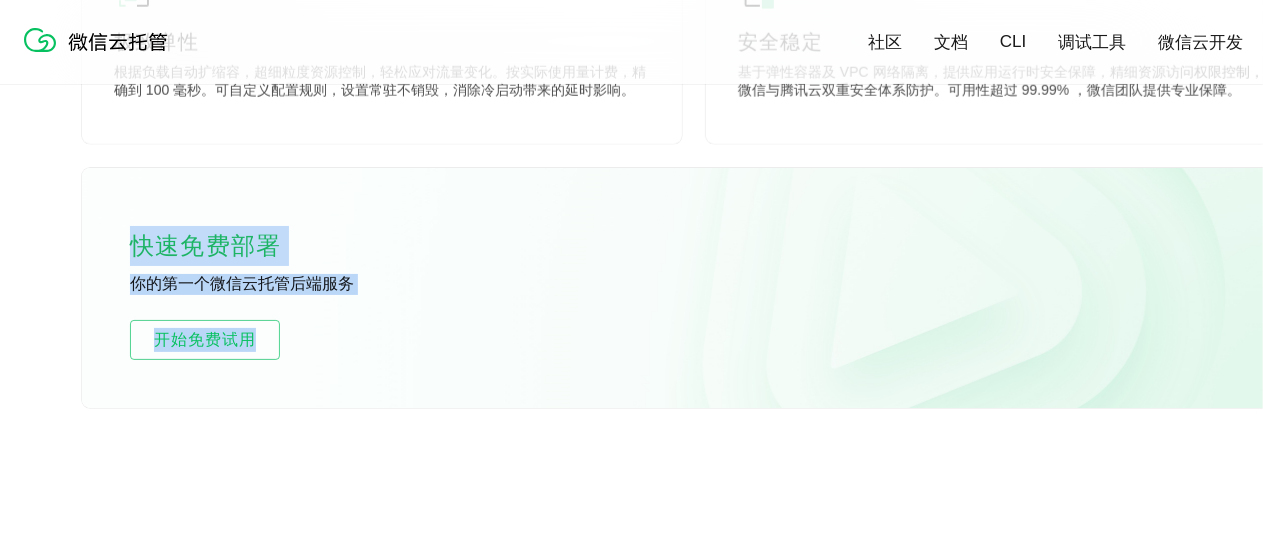 drag, startPoint x: 135, startPoint y: 242, endPoint x: 398, endPoint y: 296, distance: 268.4865 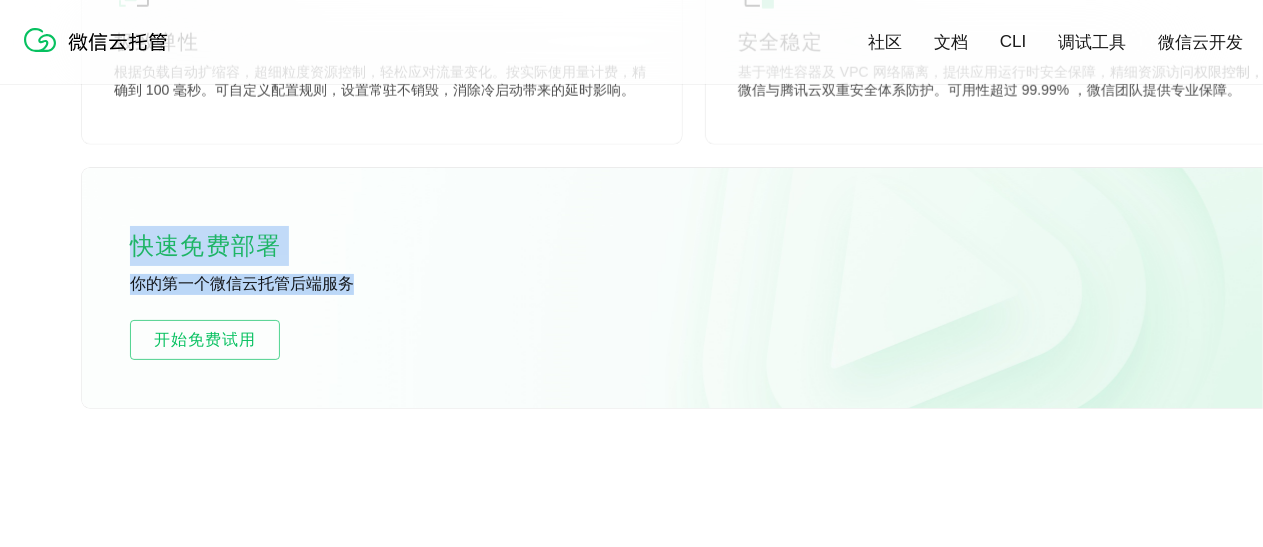 drag, startPoint x: 134, startPoint y: 248, endPoint x: 370, endPoint y: 287, distance: 239.20076 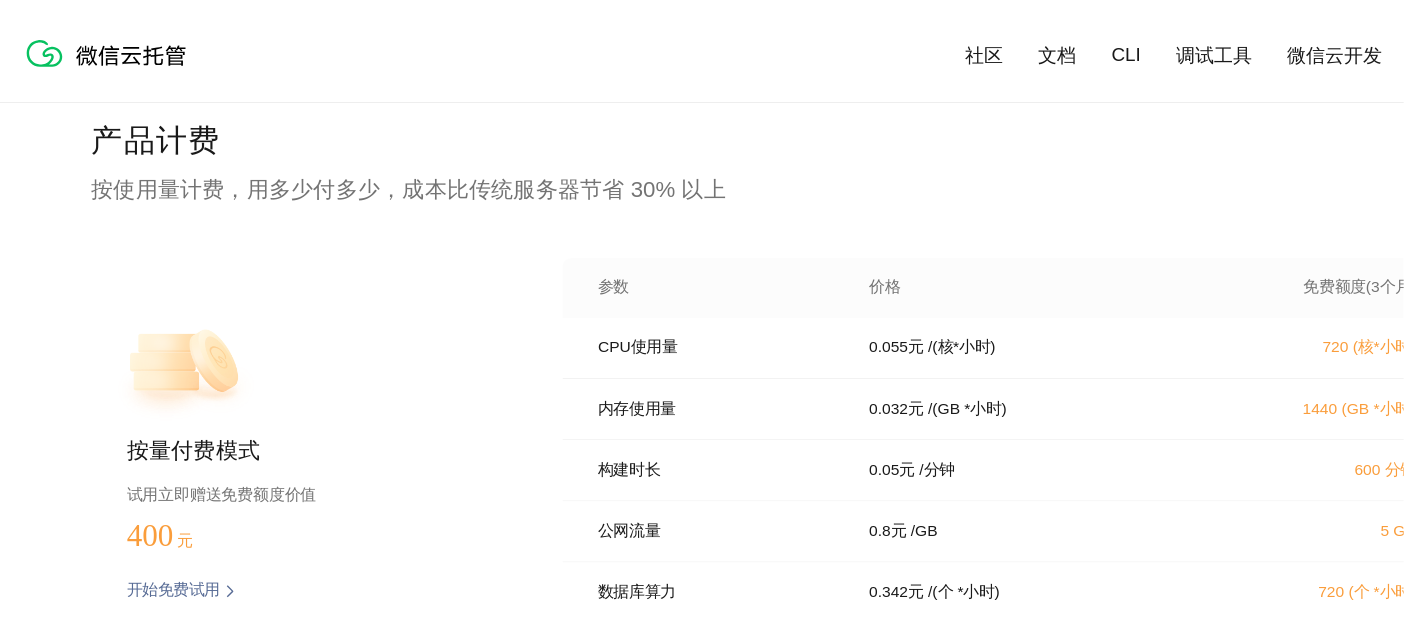 scroll, scrollTop: 3999, scrollLeft: 0, axis: vertical 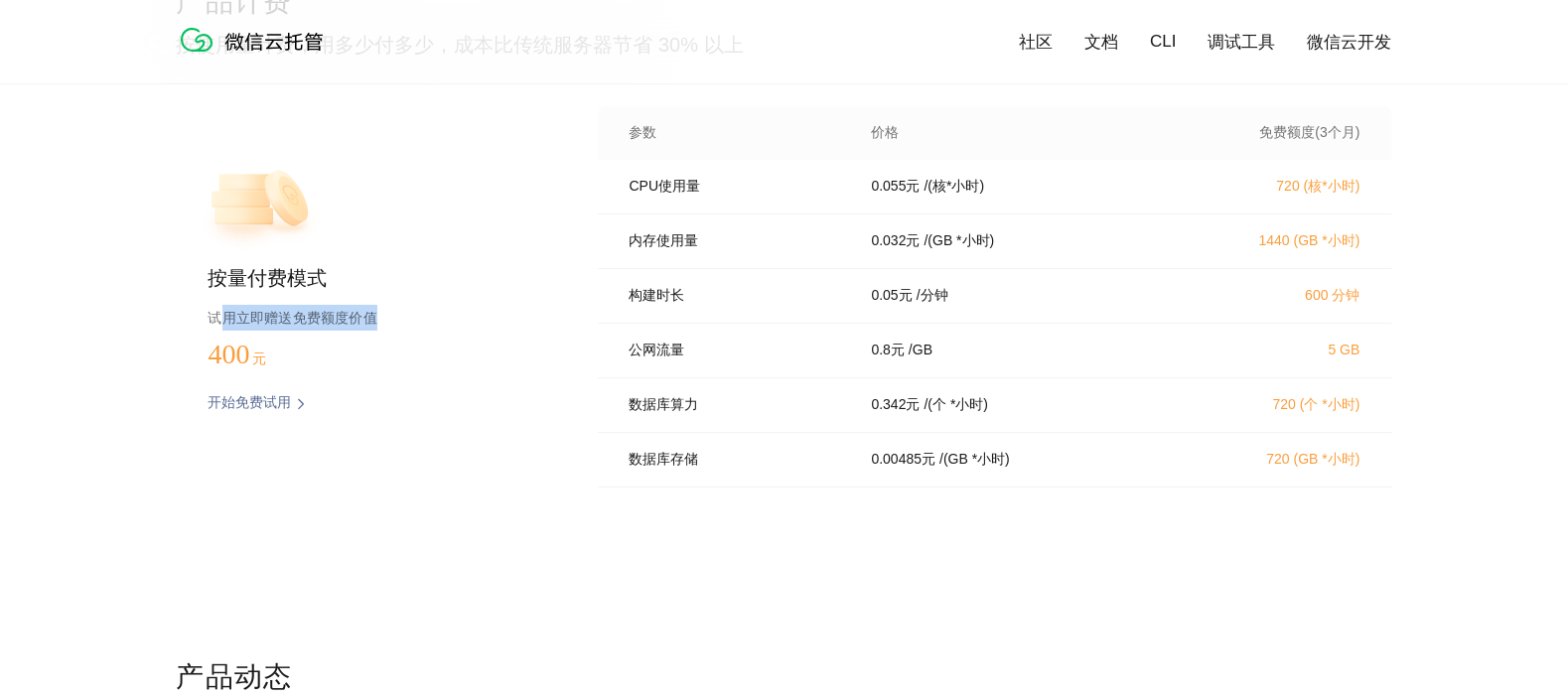 drag, startPoint x: 218, startPoint y: 320, endPoint x: 377, endPoint y: 313, distance: 159.15401 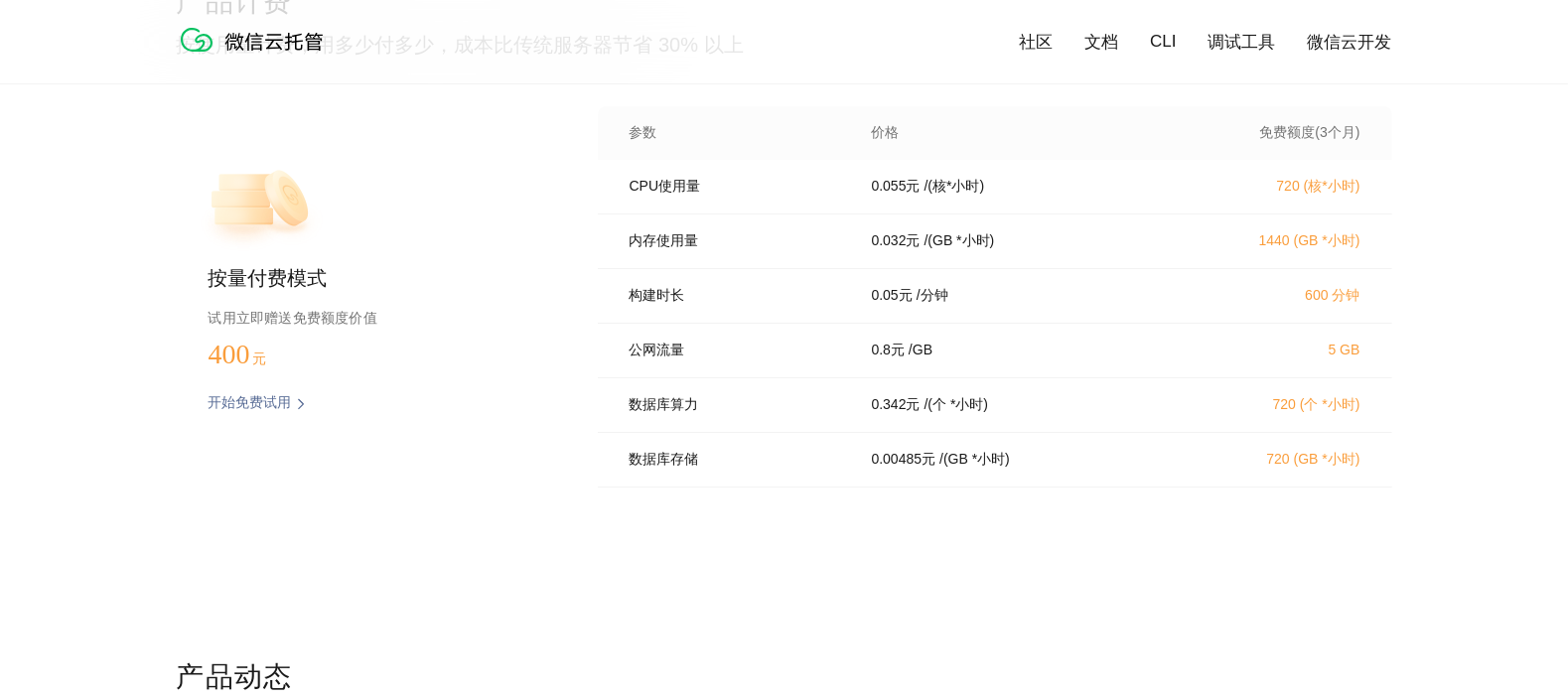 click on "产品计费 按使用量计费，用多少付多少，成本比传统服务器节省 30% 以上 按量付费模式 试用立即赠送免费额度价值 400 元 开始免费试用 预估费用 参数 价格 免费额度(3个月) CPU使用量 0.055  元   /  (核*小时) 720   (核*小时) 内存使用量 0.032  元   /  (GB *小时) 1440   (GB *小时) 构建时长 0.05  元   /  分钟 600   分钟 公网流量 0.8  元   /  GB 5   GB 数据库算力 0.342  元   /  (个 *小时) 720   (个 *小时) 数据库存储 0.00485  元   /  (GB *小时) 720   (GB *小时) 容量 0.043  元   /  (GB *天) 5   (GB *天) 下载操作次数 0.01  元   /  万次 6000   万次 上传操作次数 0.01  元   /  万次 3000   万次 CDN回源流量 0.15  元   /  GB 3   GB CDN流量 0.18  元   /  GB 3   GB" at bounding box center (784, 321) 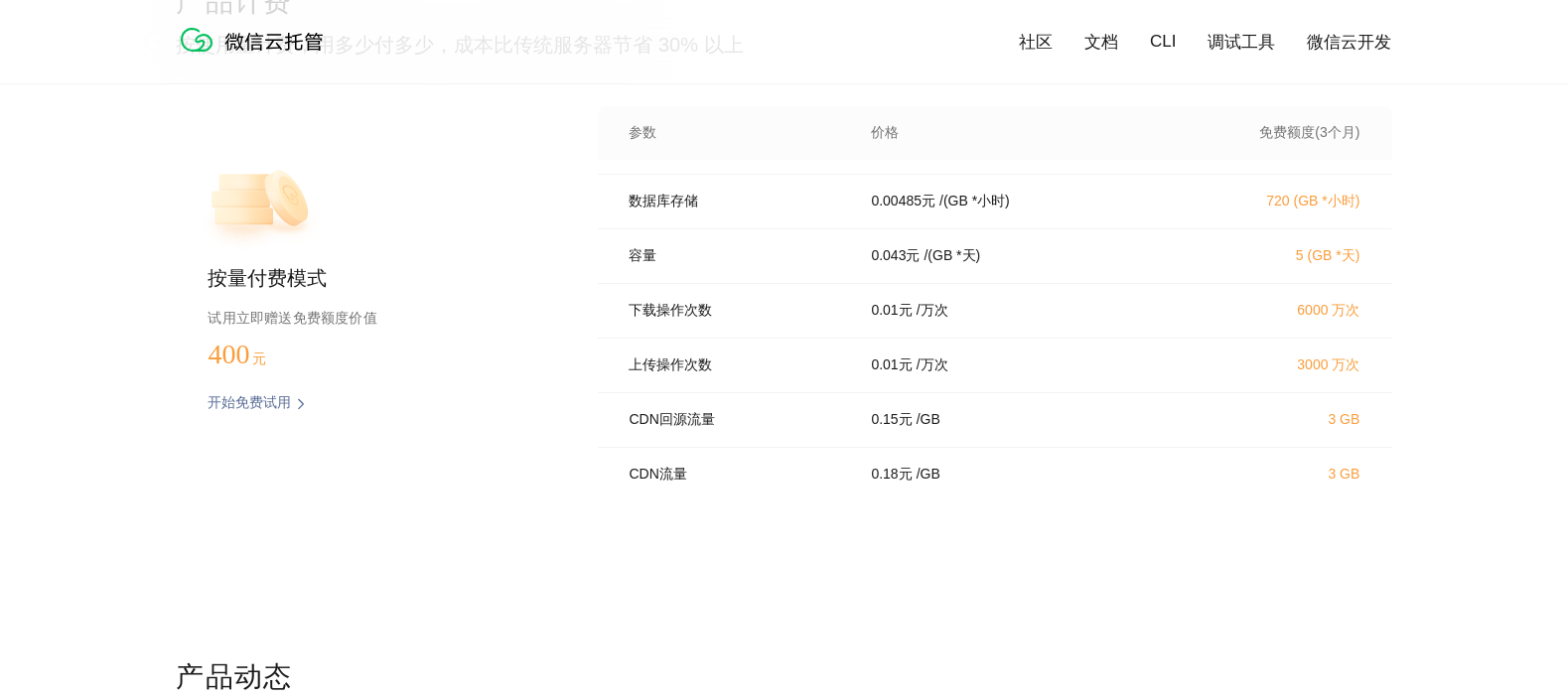 scroll, scrollTop: 263, scrollLeft: 0, axis: vertical 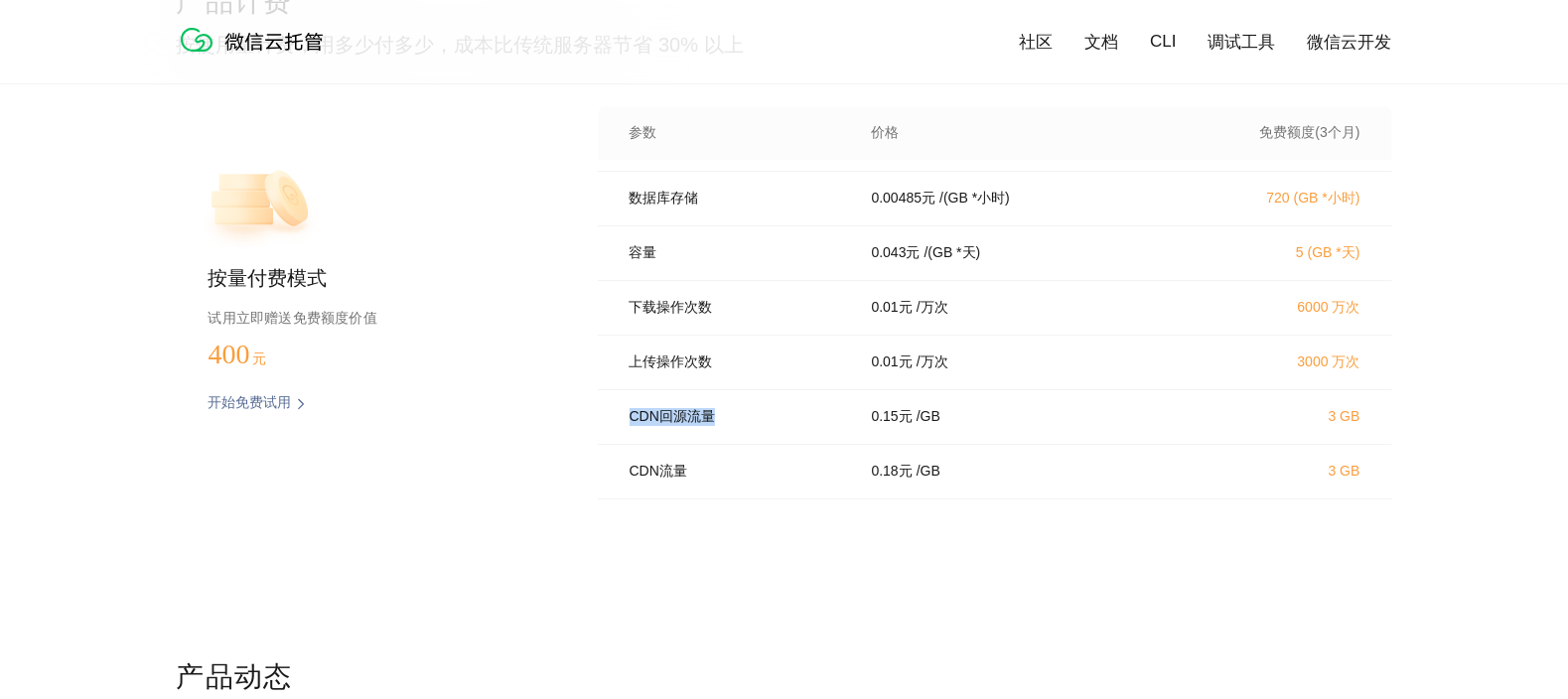 drag, startPoint x: 633, startPoint y: 419, endPoint x: 741, endPoint y: 414, distance: 108.11568 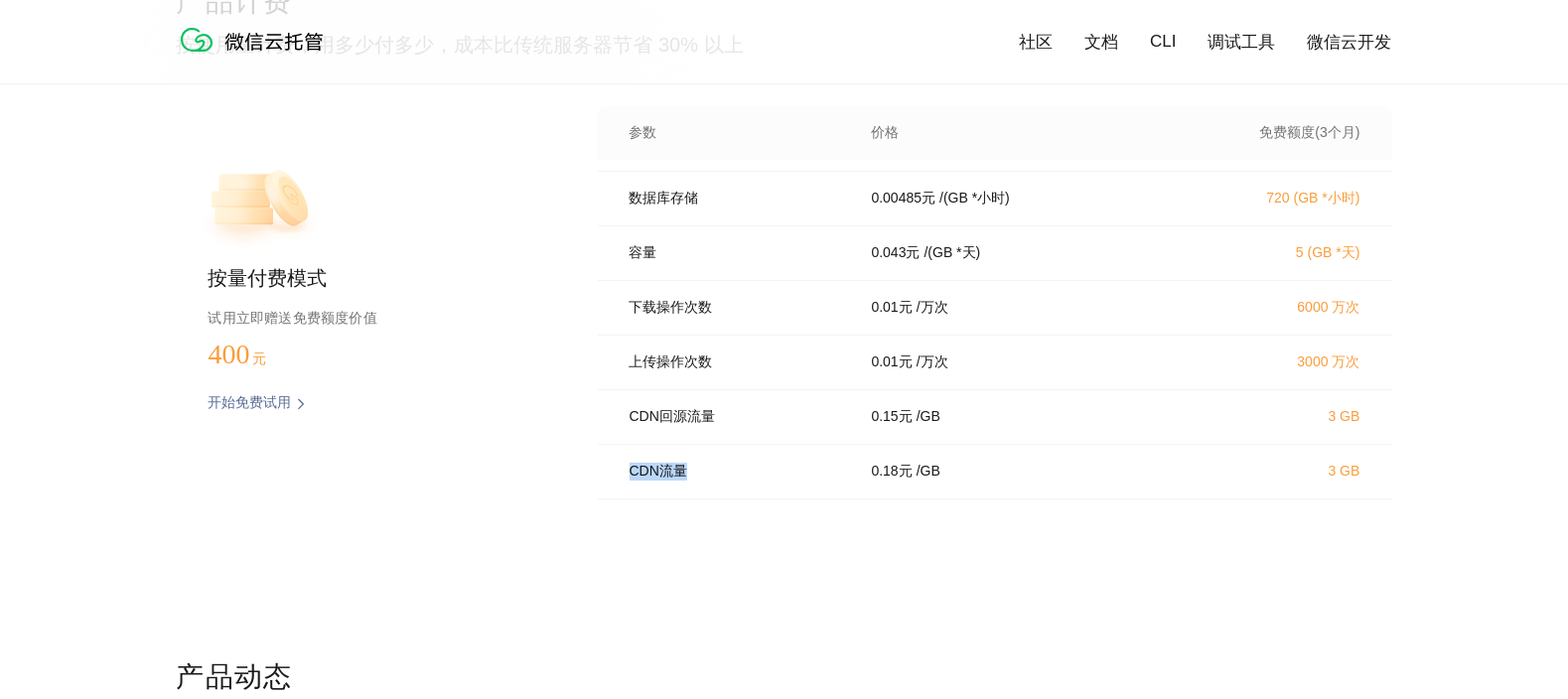 drag, startPoint x: 632, startPoint y: 469, endPoint x: 689, endPoint y: 472, distance: 57.078893 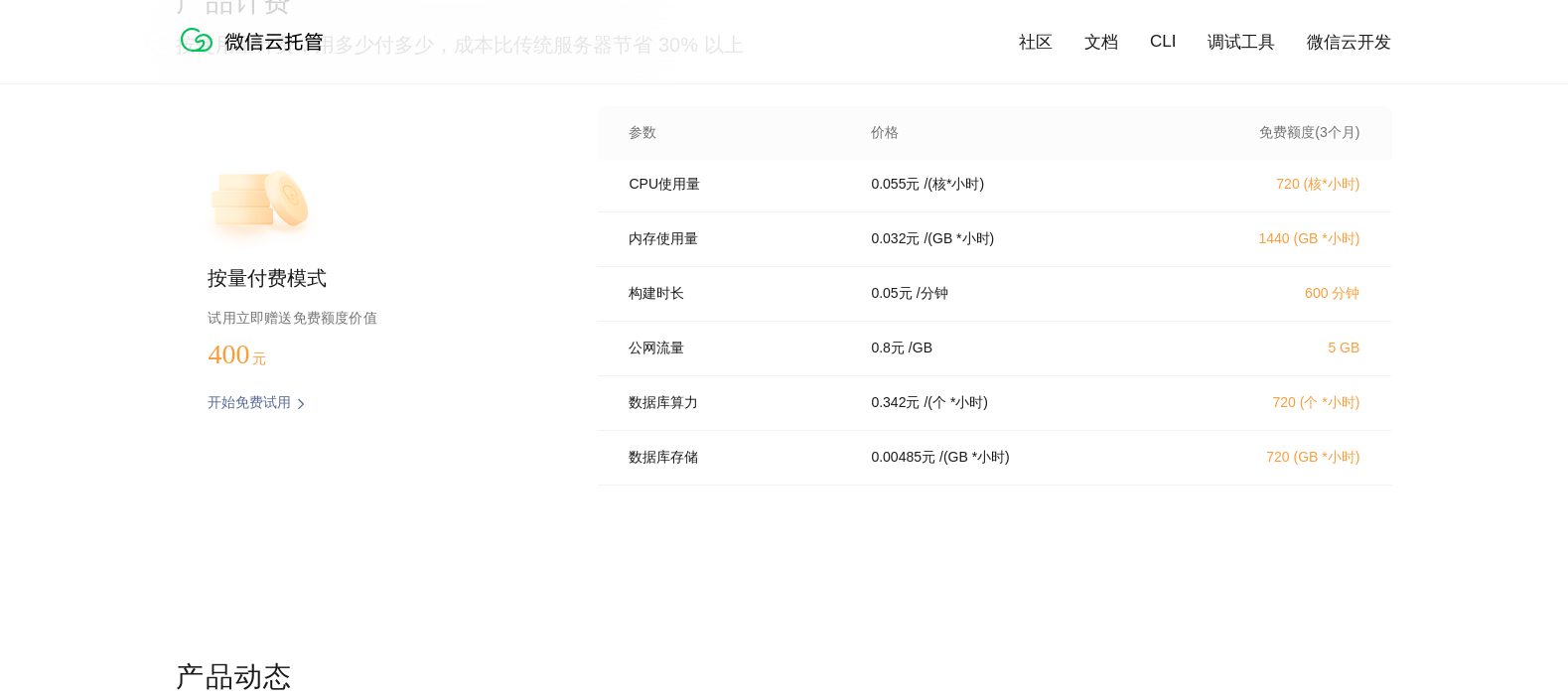 scroll, scrollTop: 0, scrollLeft: 0, axis: both 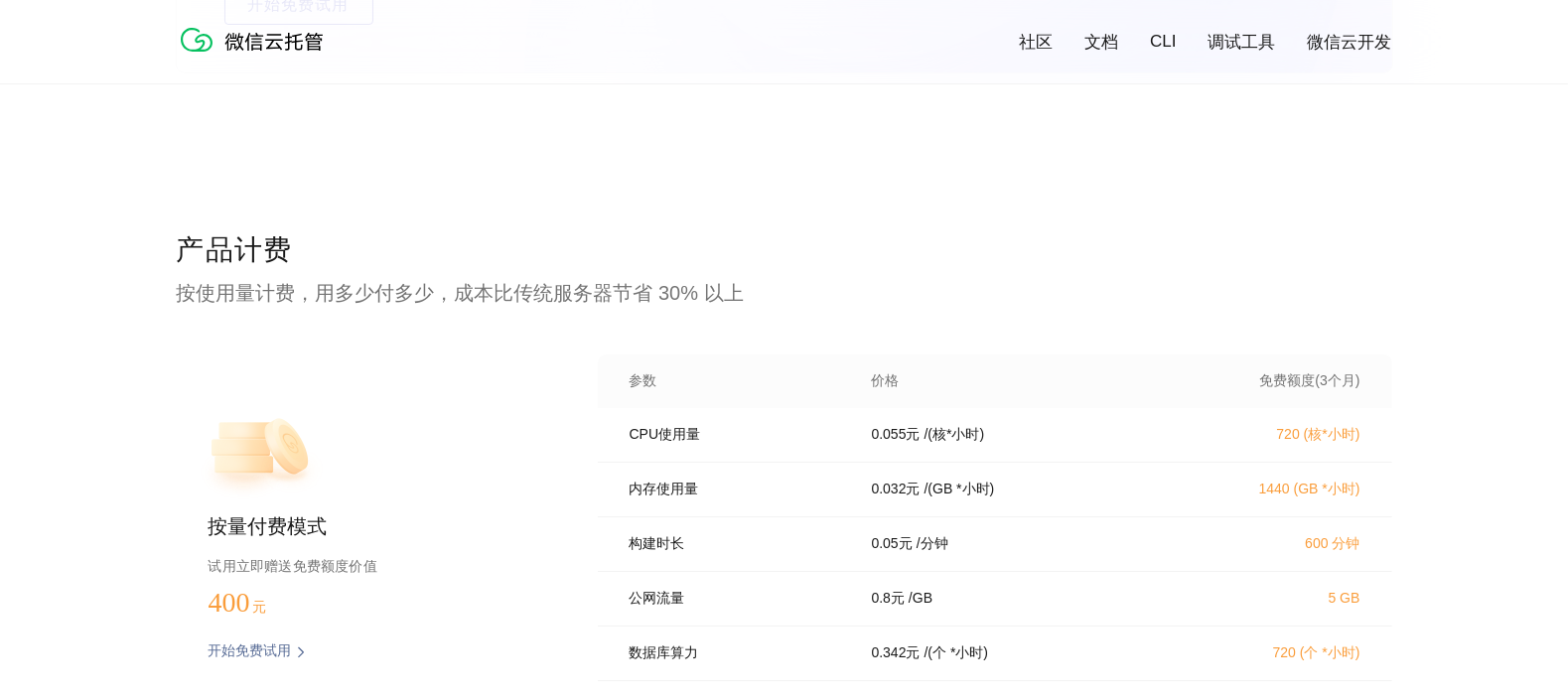 click on "产品计费 按使用量计费，用多少付多少，成本比传统服务器节省 30% 以上 按量付费模式 试用立即赠送免费额度价值 400 元 开始免费试用 预估费用 参数 价格 免费额度(3个月) CPU使用量 0.055  元   /  (核*小时) 720   (核*小时) 内存使用量 0.032  元   /  (GB *小时) 1440   (GB *小时) 构建时长 0.05  元   /  分钟 600   分钟 公网流量 0.8  元   /  GB 5   GB 数据库算力 0.342  元   /  (个 *小时) 720   (个 *小时) 数据库存储 0.00485  元   /  (GB *小时) 720   (GB *小时) 容量 0.043  元   /  (GB *天) 5   (GB *天) 下载操作次数 0.01  元   /  万次 6000   万次 上传操作次数 0.01  元   /  万次 3000   万次 CDN回源流量 0.15  元   /  GB 3   GB CDN流量 0.18  元   /  GB 3   GB" at bounding box center [784, 569] 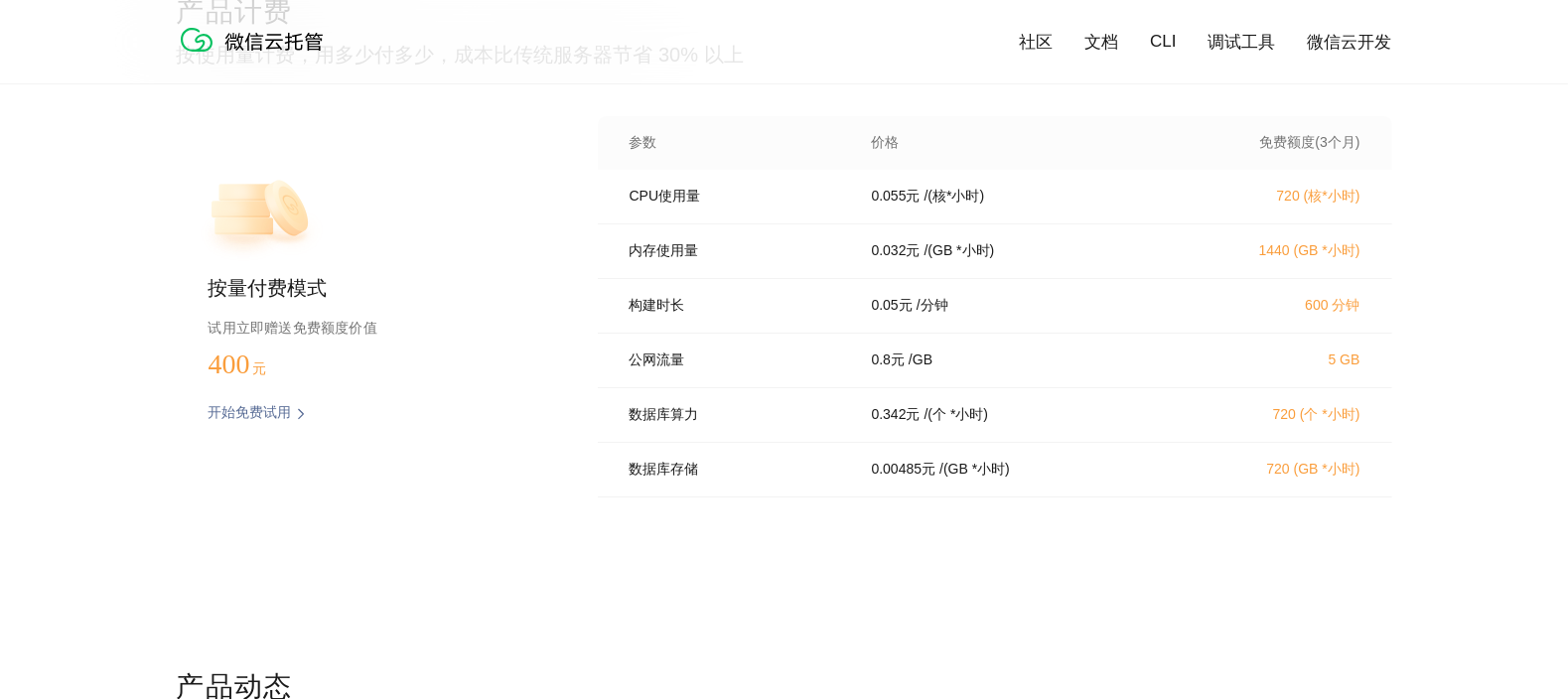 scroll, scrollTop: 4088, scrollLeft: 0, axis: vertical 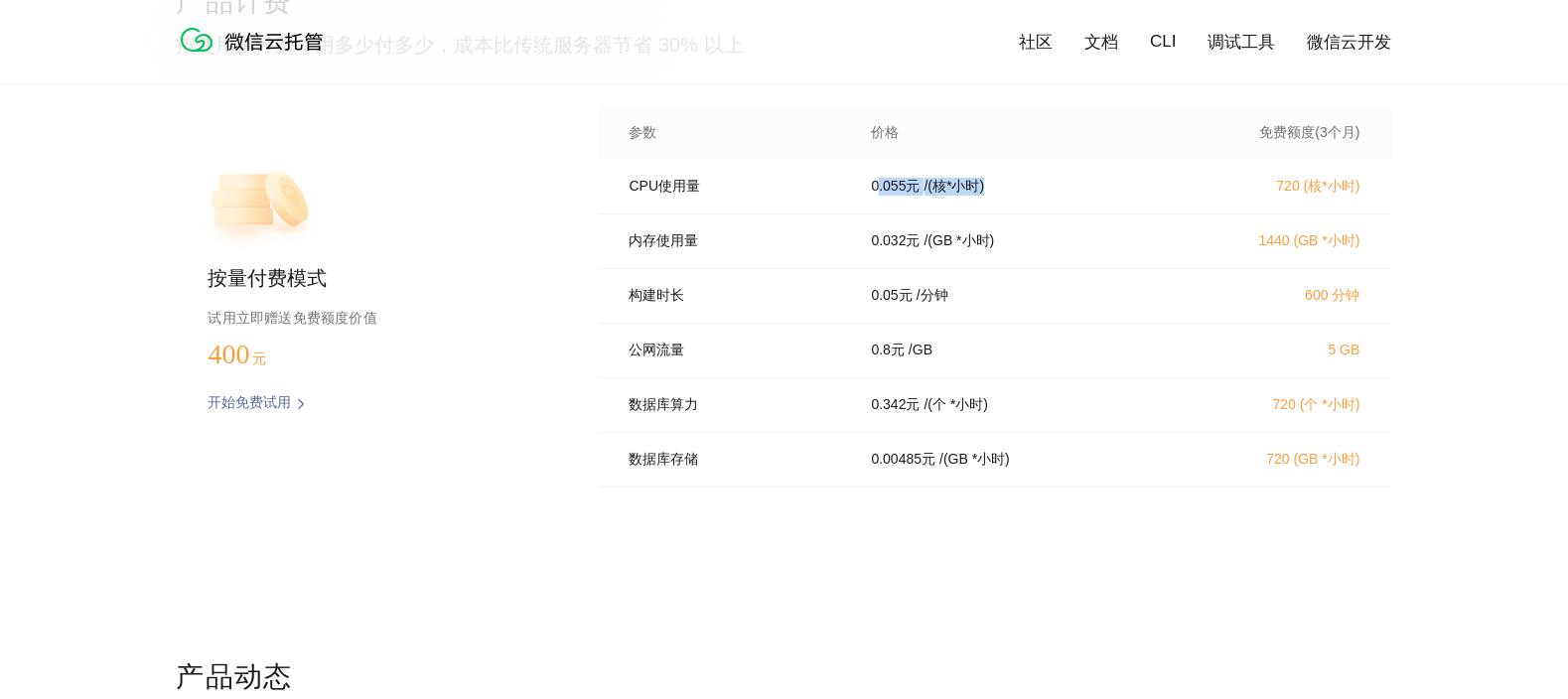 drag, startPoint x: 875, startPoint y: 192, endPoint x: 1020, endPoint y: 200, distance: 145.22052 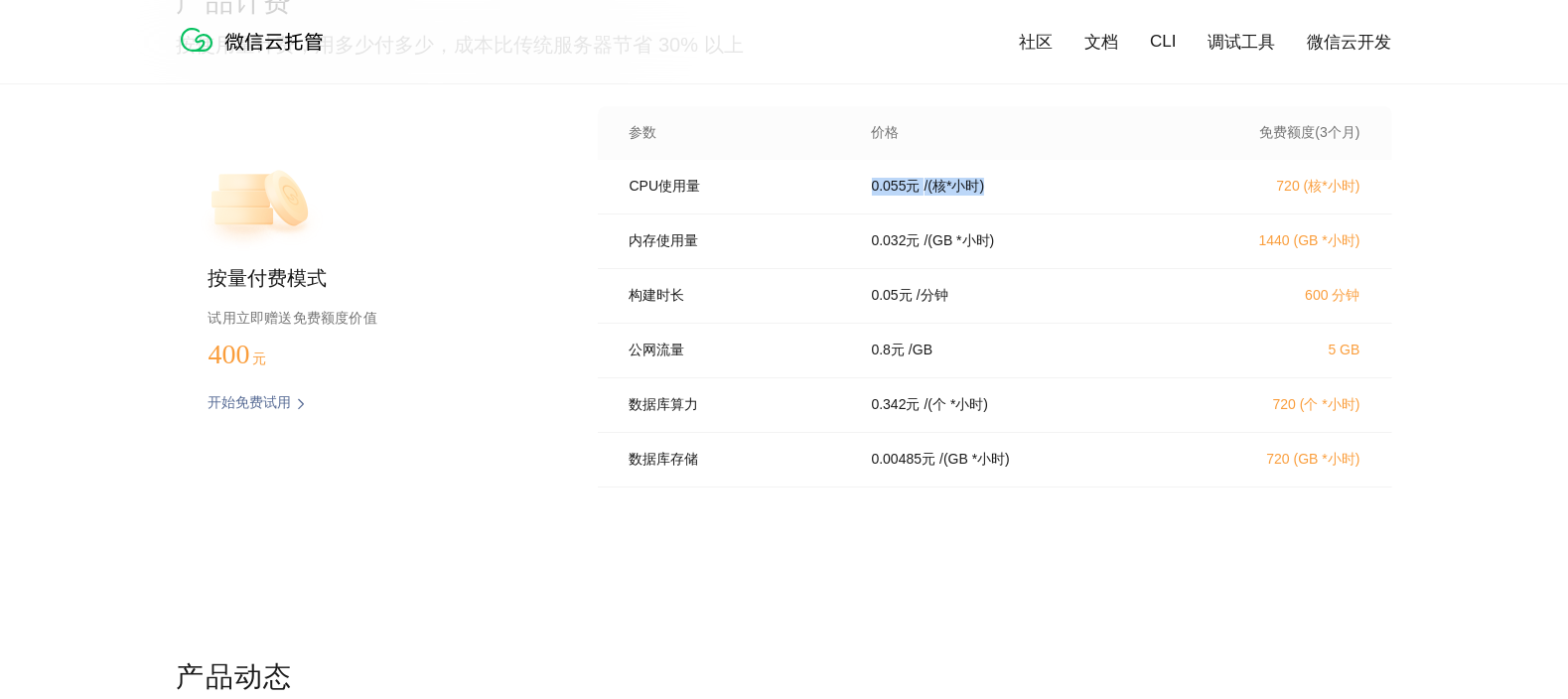 drag, startPoint x: 866, startPoint y: 184, endPoint x: 1082, endPoint y: 199, distance: 216.52021 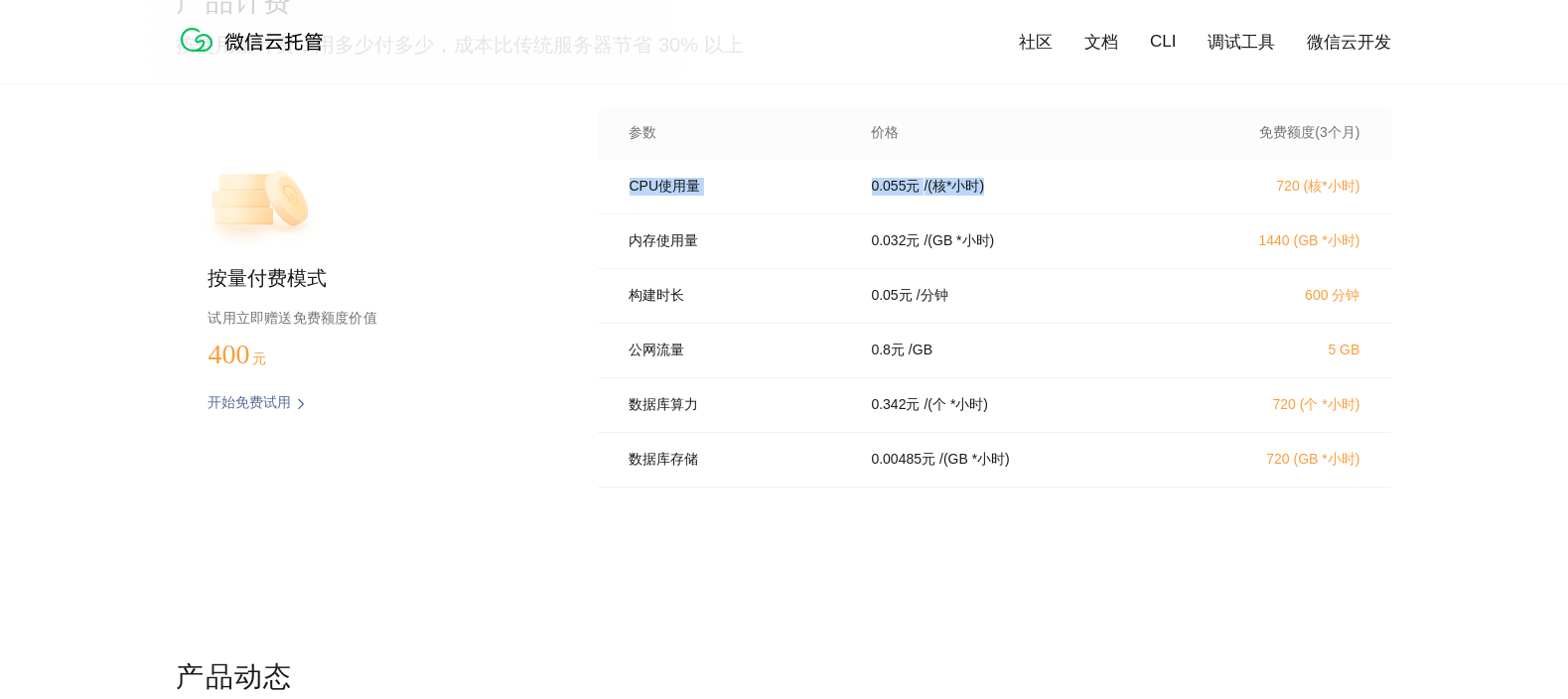 drag, startPoint x: 633, startPoint y: 189, endPoint x: 1061, endPoint y: 201, distance: 428.16819 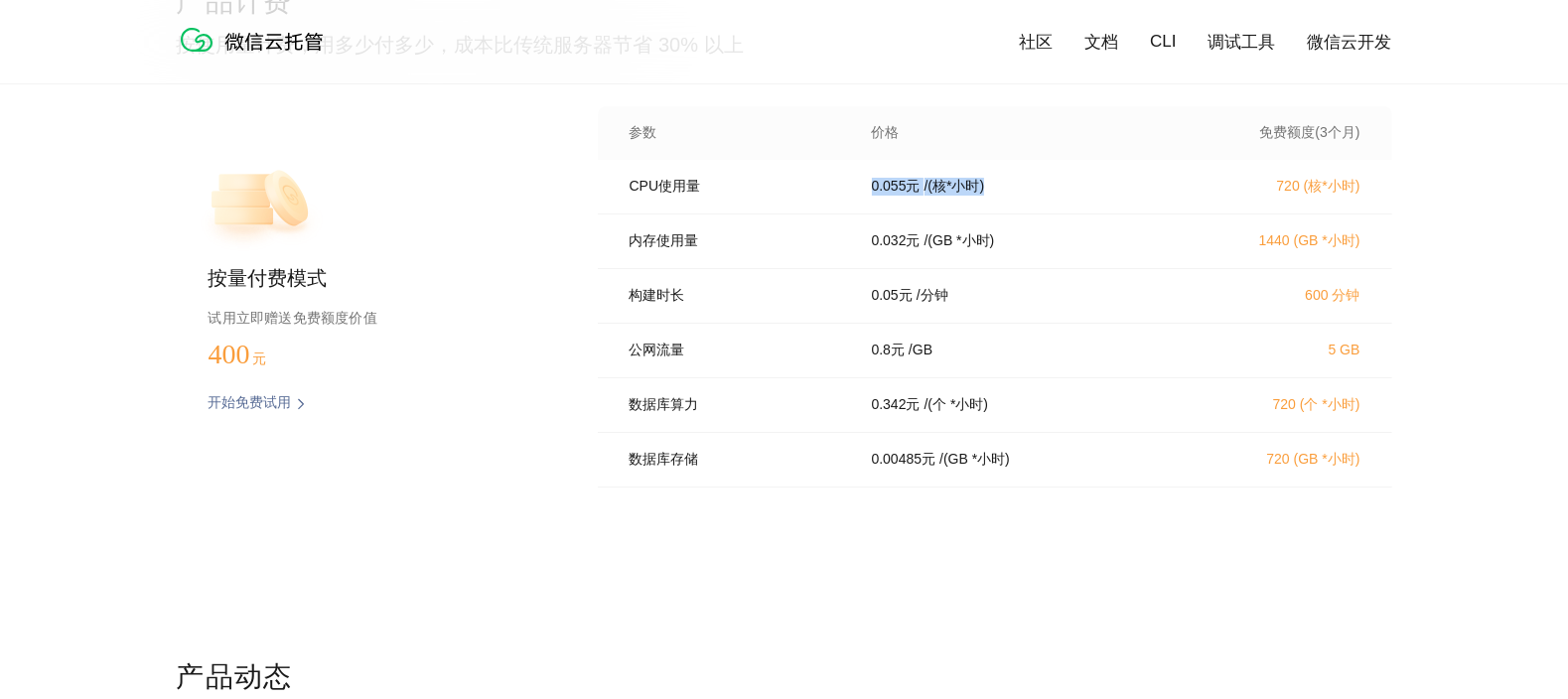 drag, startPoint x: 868, startPoint y: 183, endPoint x: 1027, endPoint y: 186, distance: 159.0283 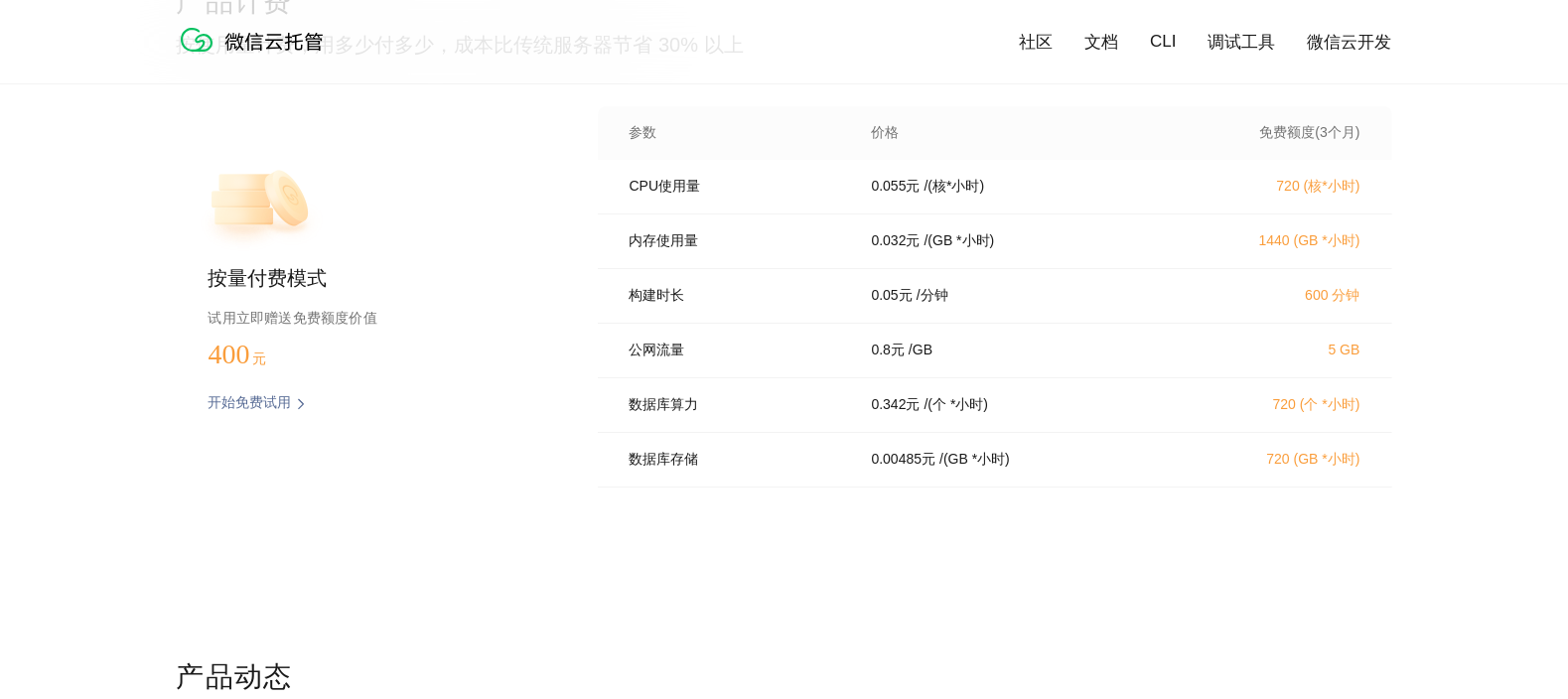 click on "0.055  元   /  (核*小时)" at bounding box center (1015, 187) 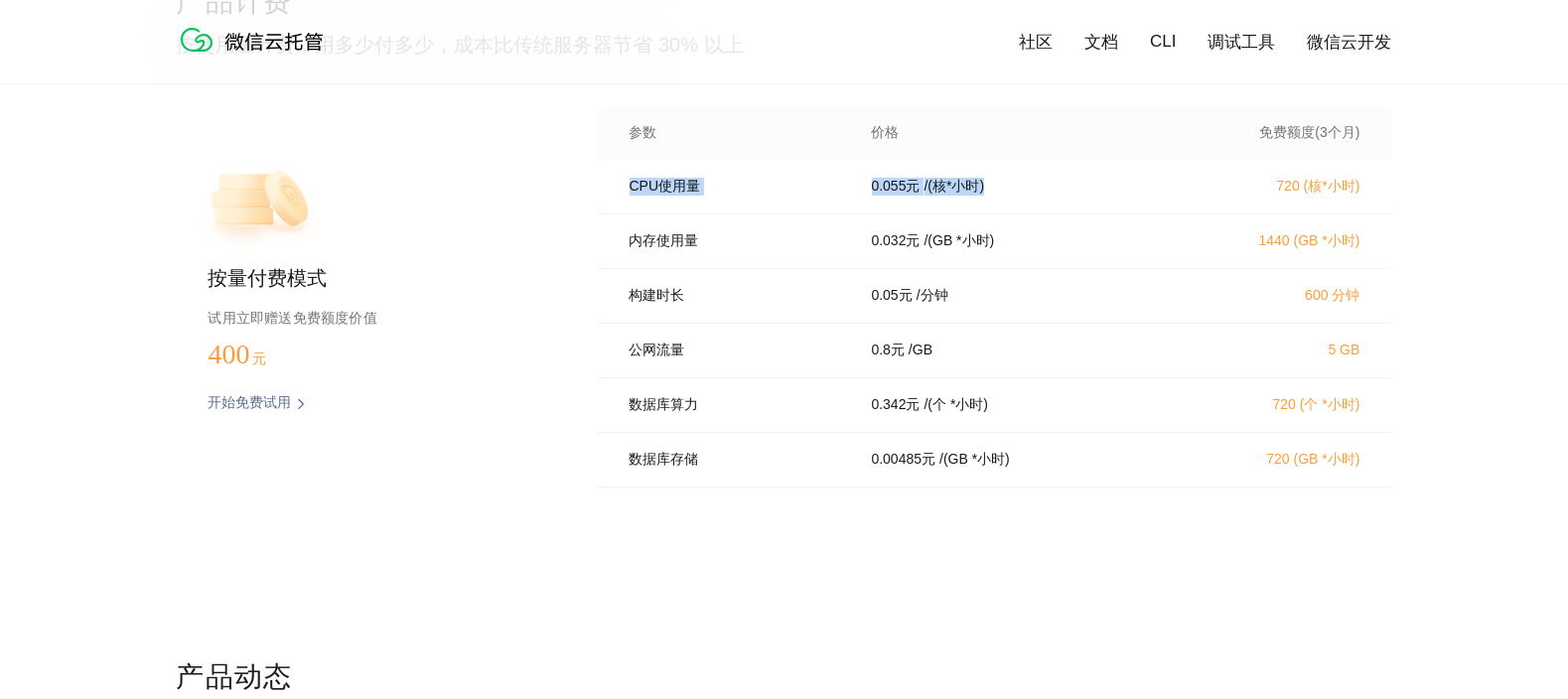 drag, startPoint x: 1060, startPoint y: 183, endPoint x: 625, endPoint y: 183, distance: 435 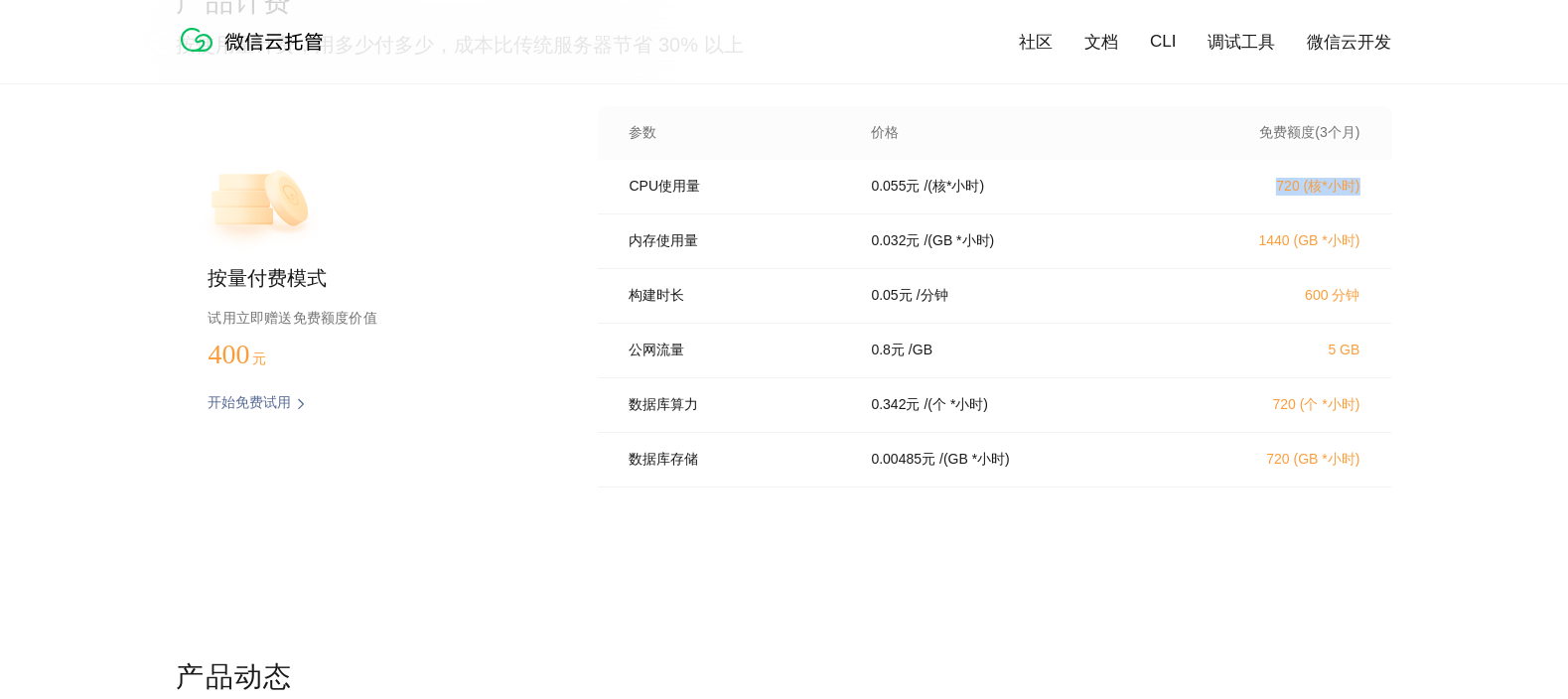 drag, startPoint x: 1265, startPoint y: 190, endPoint x: 1390, endPoint y: 191, distance: 125.004 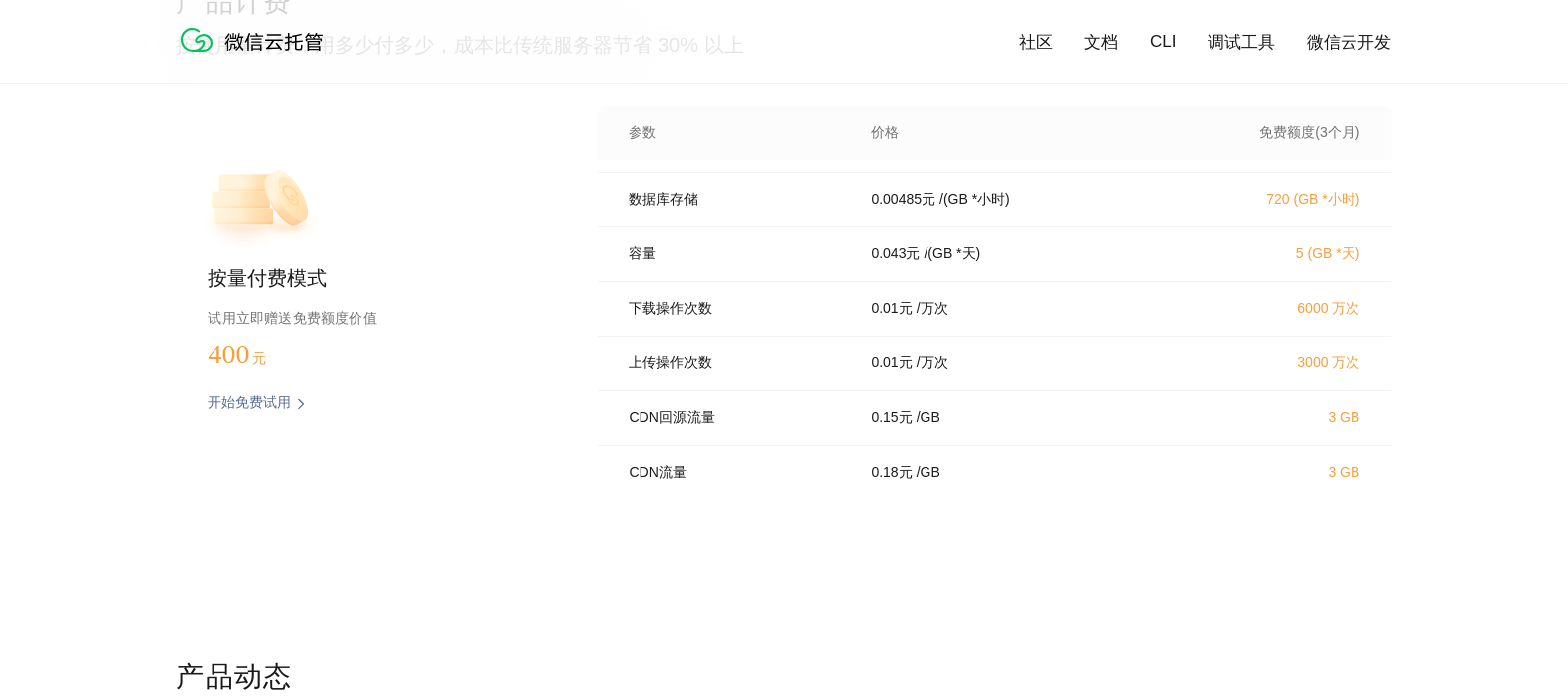 scroll, scrollTop: 263, scrollLeft: 0, axis: vertical 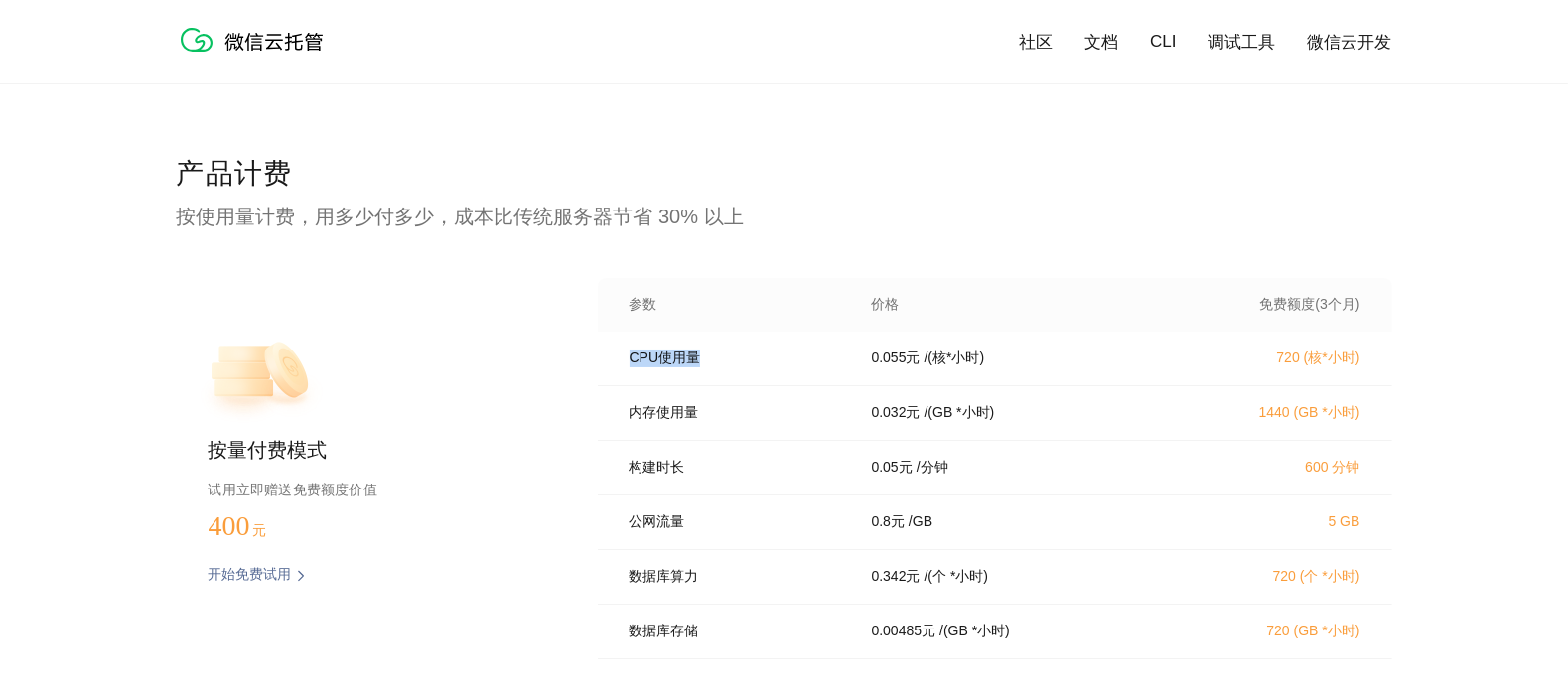 drag, startPoint x: 626, startPoint y: 360, endPoint x: 718, endPoint y: 364, distance: 92.08692 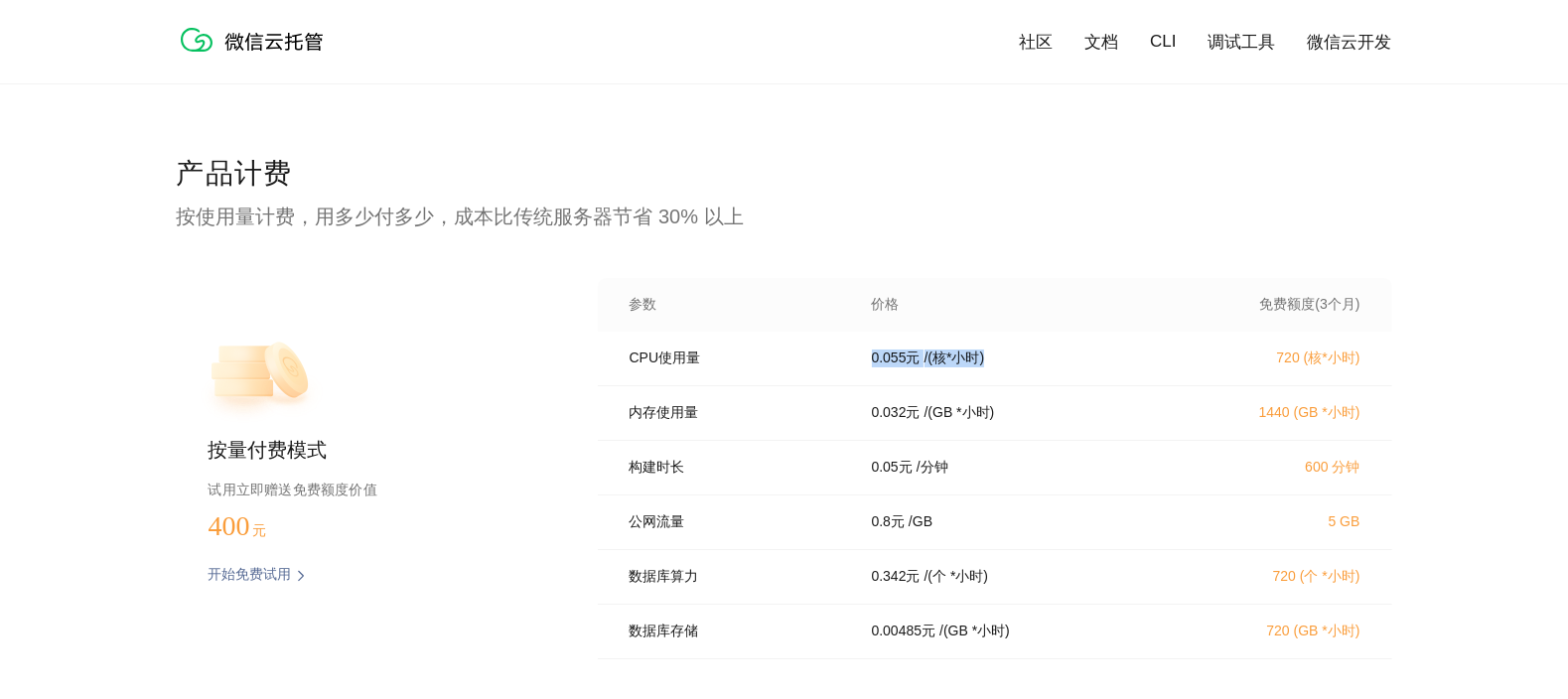 drag, startPoint x: 867, startPoint y: 361, endPoint x: 1096, endPoint y: 361, distance: 229 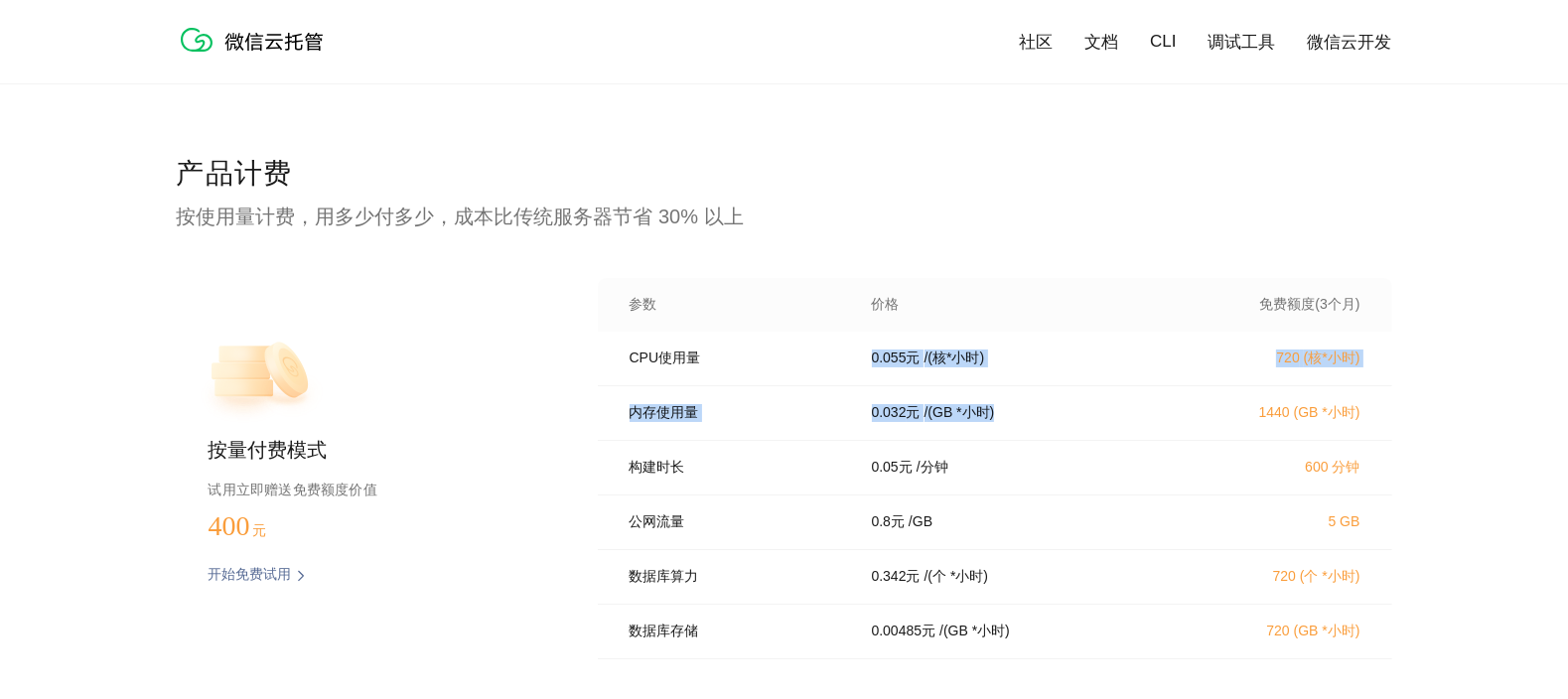 drag, startPoint x: 1019, startPoint y: 418, endPoint x: 849, endPoint y: 352, distance: 182.36228 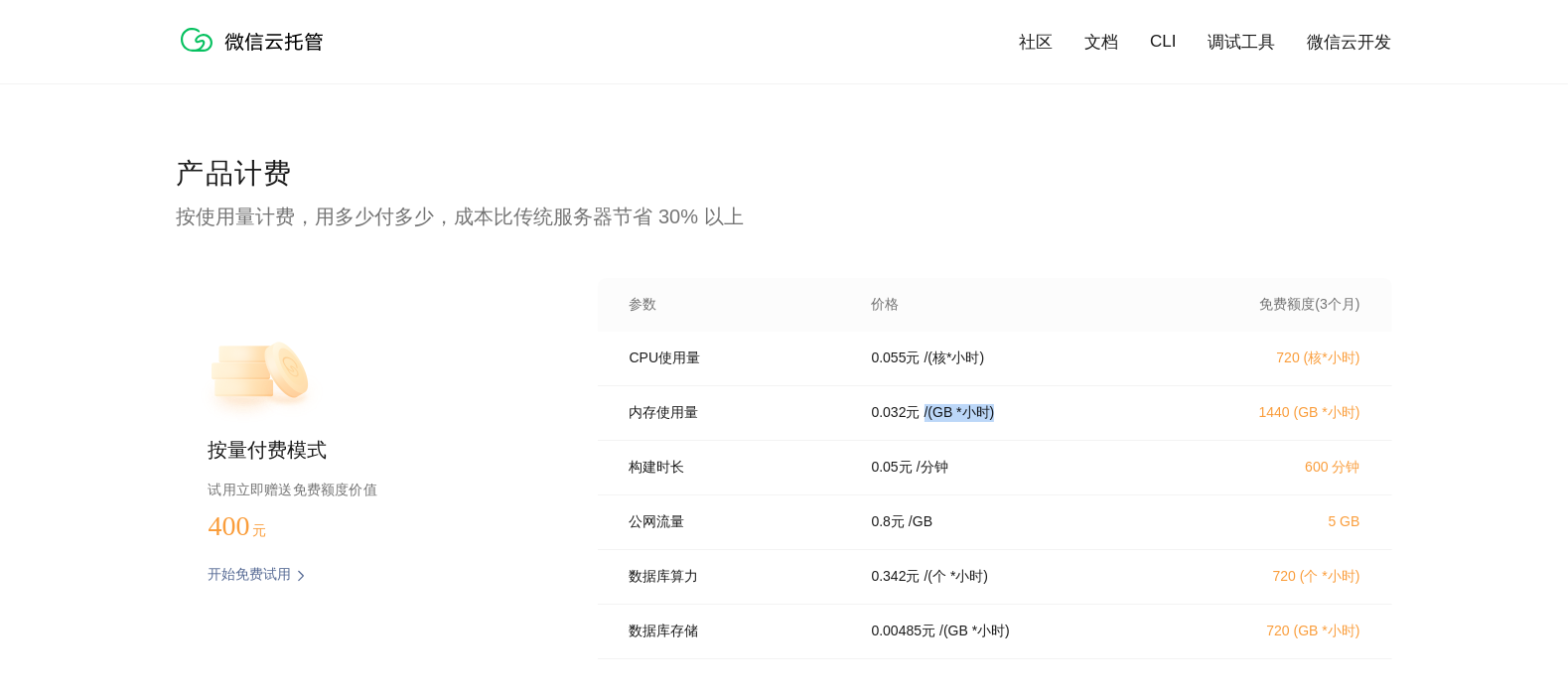 drag, startPoint x: 927, startPoint y: 416, endPoint x: 1045, endPoint y: 416, distance: 118 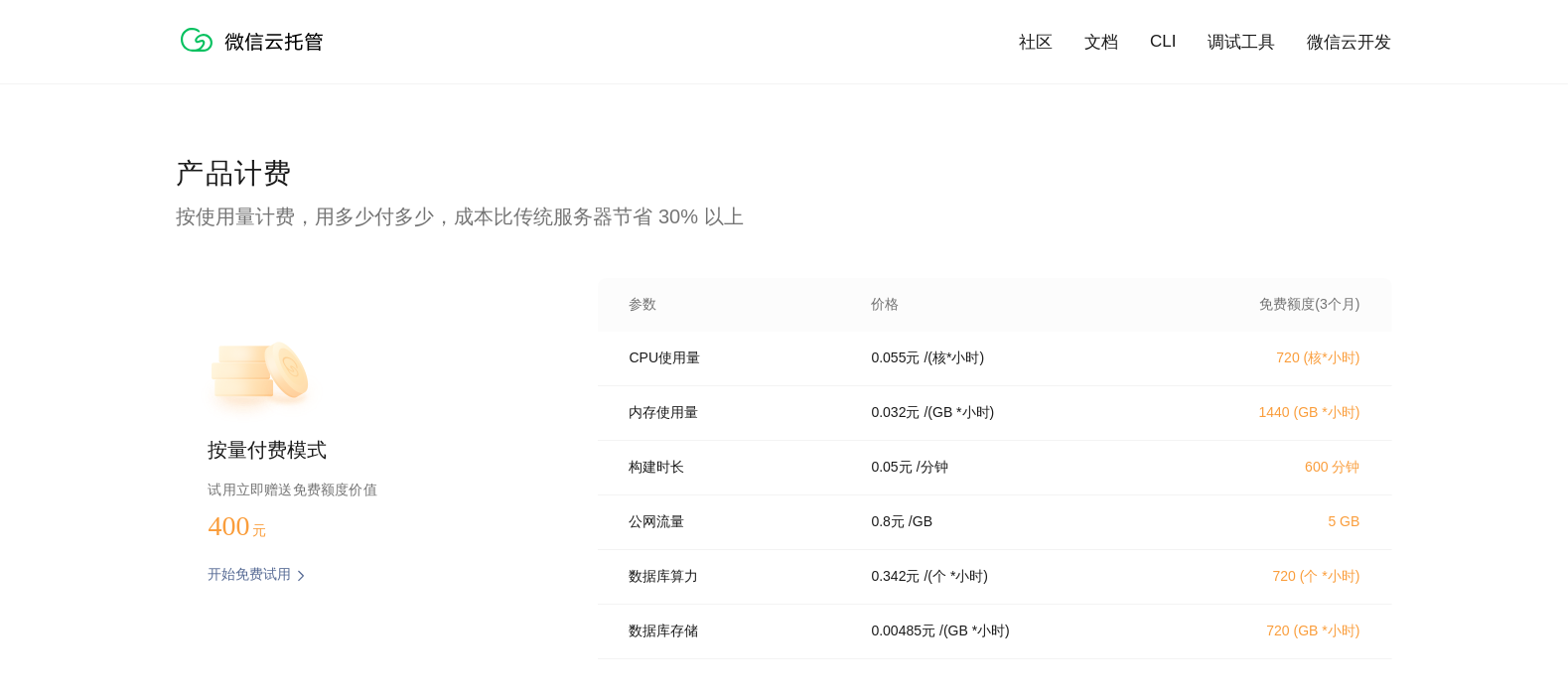 click on "产品计费 按使用量计费，用多少付多少，成本比传统服务器节省 30% 以上 按量付费模式 试用立即赠送免费额度价值 400 元 开始免费试用 预估费用 参数 价格 免费额度(3个月) CPU使用量 0.055  元   /  (核*小时) 720   (核*小时) 内存使用量 0.032  元   /  (GB *小时) 1440   (GB *小时) 构建时长 0.05  元   /  分钟 600   分钟 公网流量 0.8  元   /  GB 5   GB 数据库算力 0.342  元   /  (个 *小时) 720   (个 *小时) 数据库存储 0.00485  元   /  (GB *小时) 720   (GB *小时) 容量 0.043  元   /  (GB *天) 5   (GB *天) 下载操作次数 0.01  元   /  万次 6000   万次 上传操作次数 0.01  元   /  万次 3000   万次 CDN回源流量 0.15  元   /  GB 3   GB CDN流量 0.18  元   /  GB 3   GB" at bounding box center (784, 492) 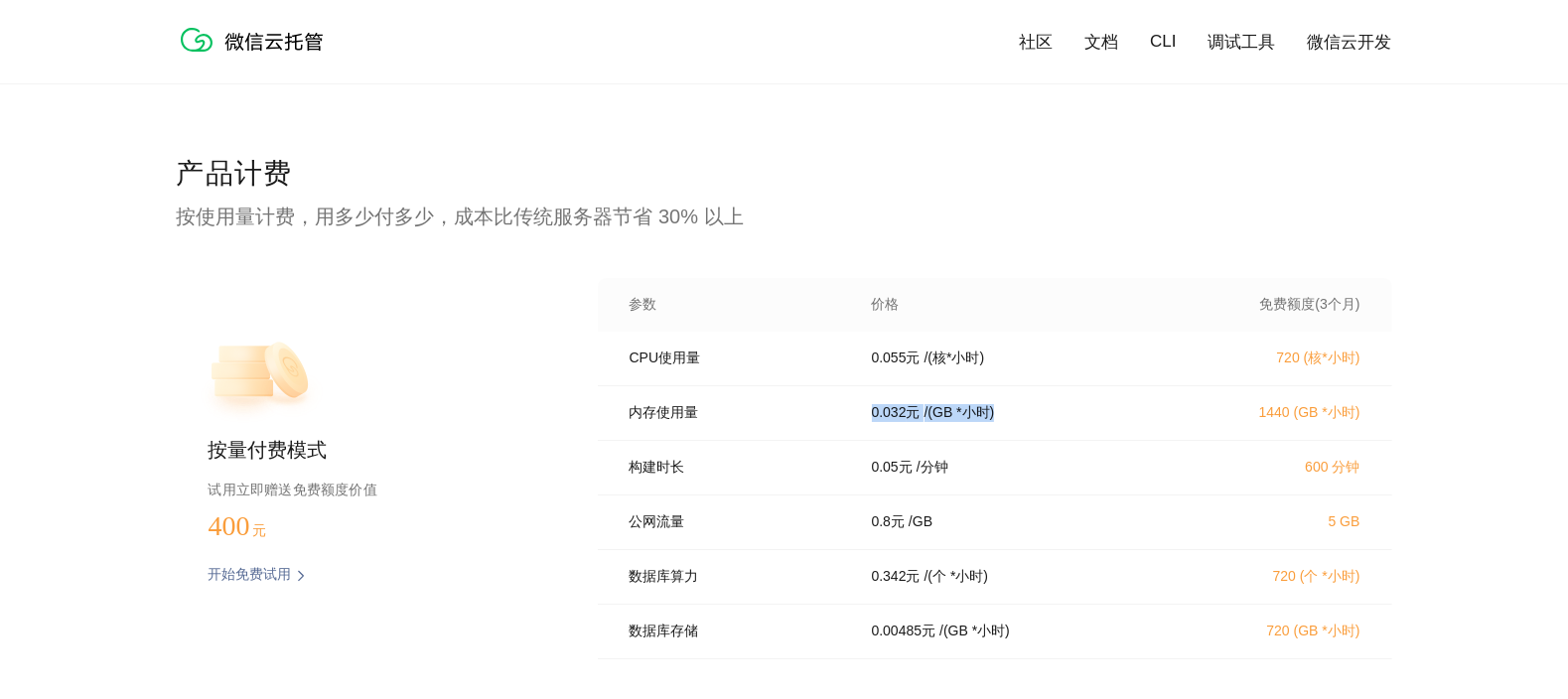 drag, startPoint x: 868, startPoint y: 419, endPoint x: 1007, endPoint y: 419, distance: 139 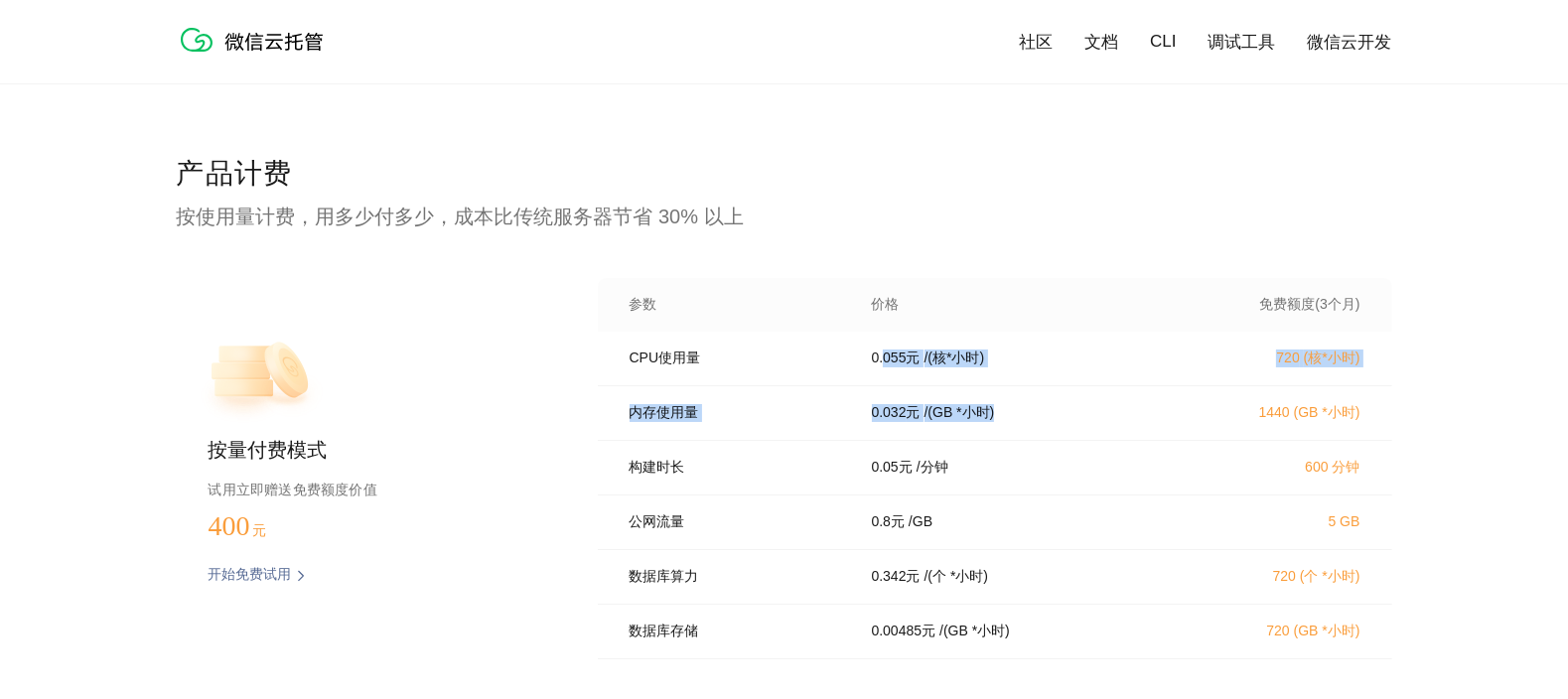drag, startPoint x: 1038, startPoint y: 423, endPoint x: 884, endPoint y: 343, distance: 173.53962 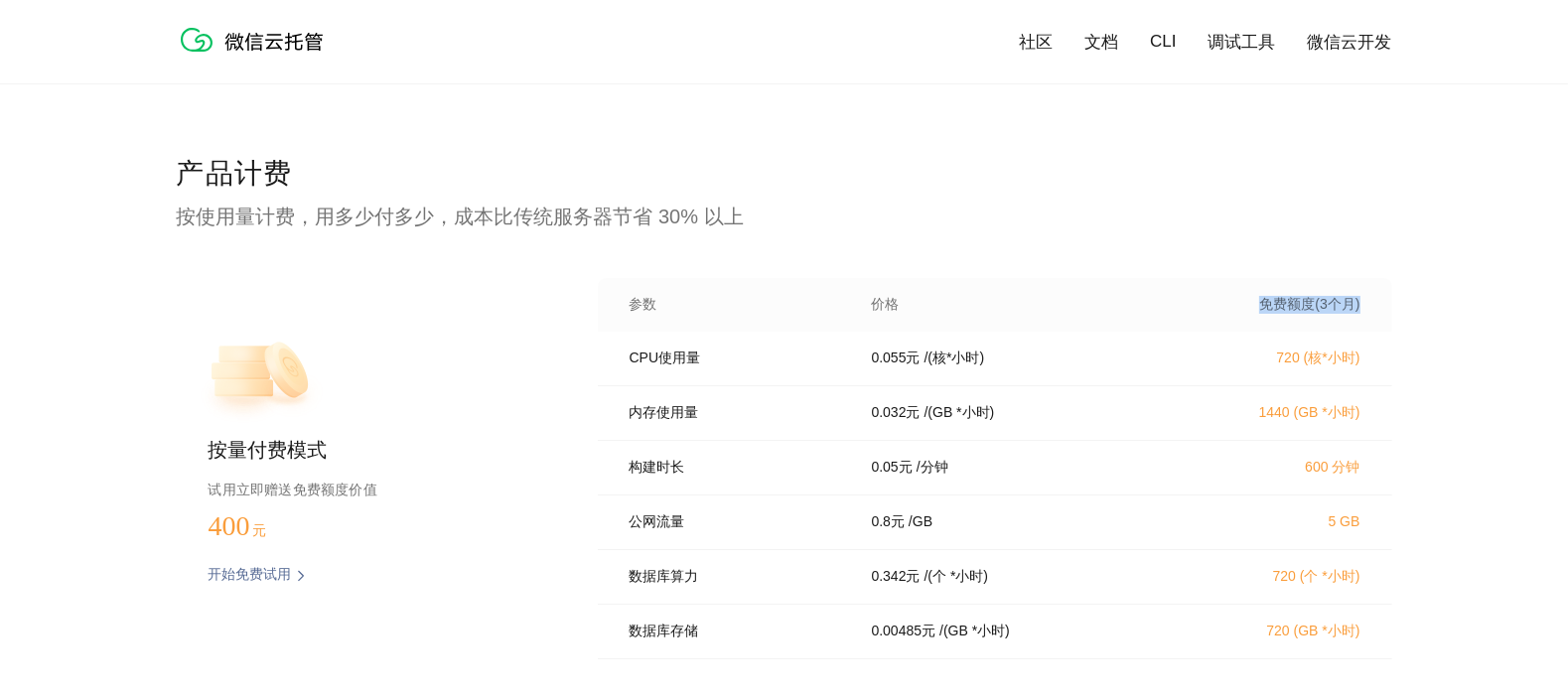 drag, startPoint x: 1255, startPoint y: 308, endPoint x: 1400, endPoint y: 307, distance: 145.00345 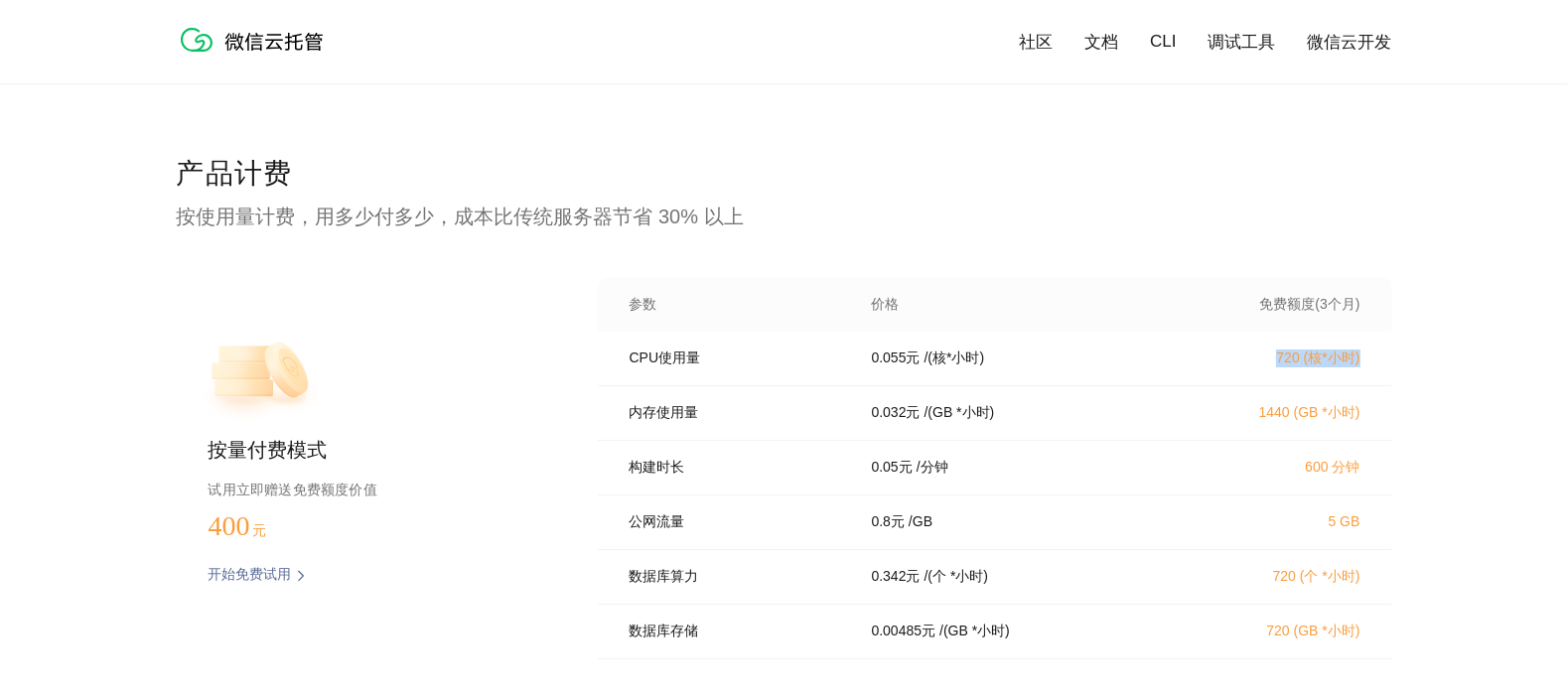 drag, startPoint x: 1247, startPoint y: 354, endPoint x: 1415, endPoint y: 353, distance: 168.00298 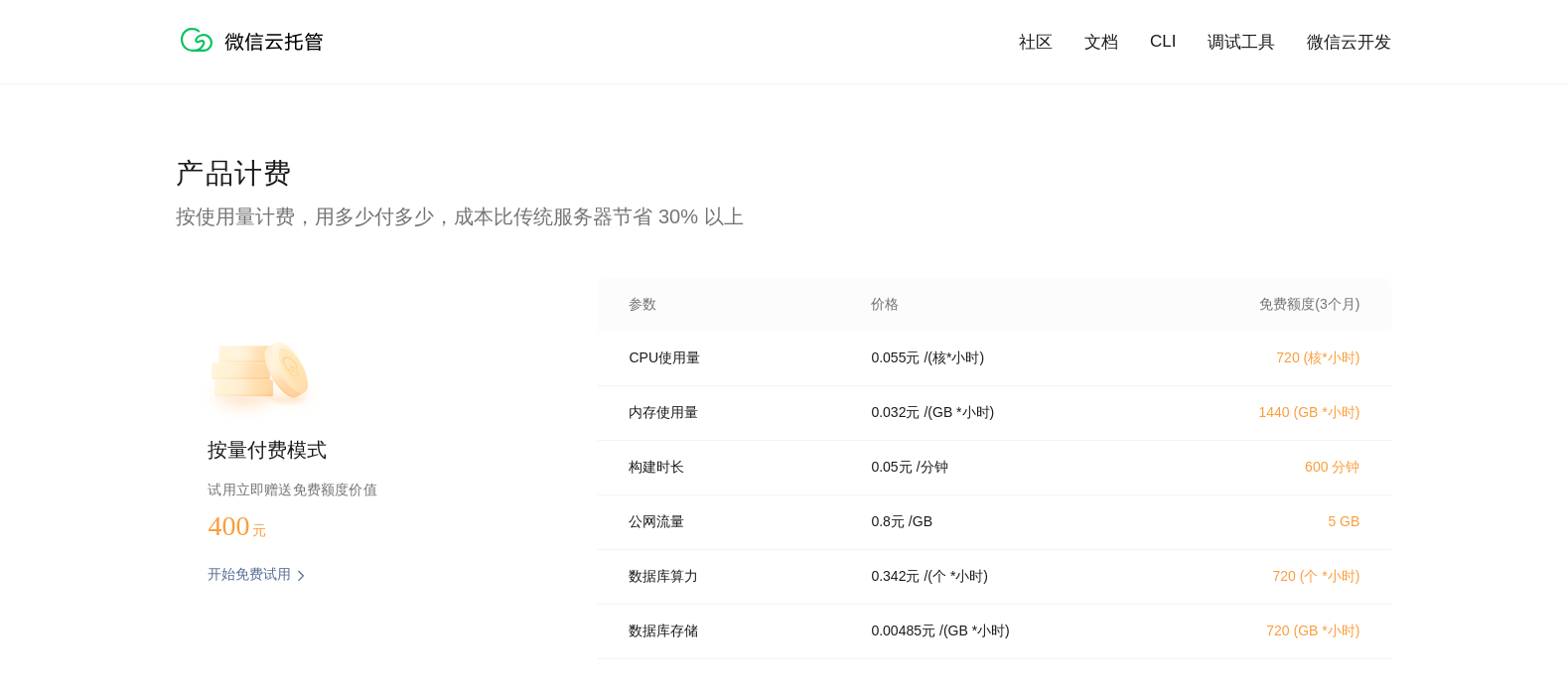 scroll, scrollTop: 4040, scrollLeft: 0, axis: vertical 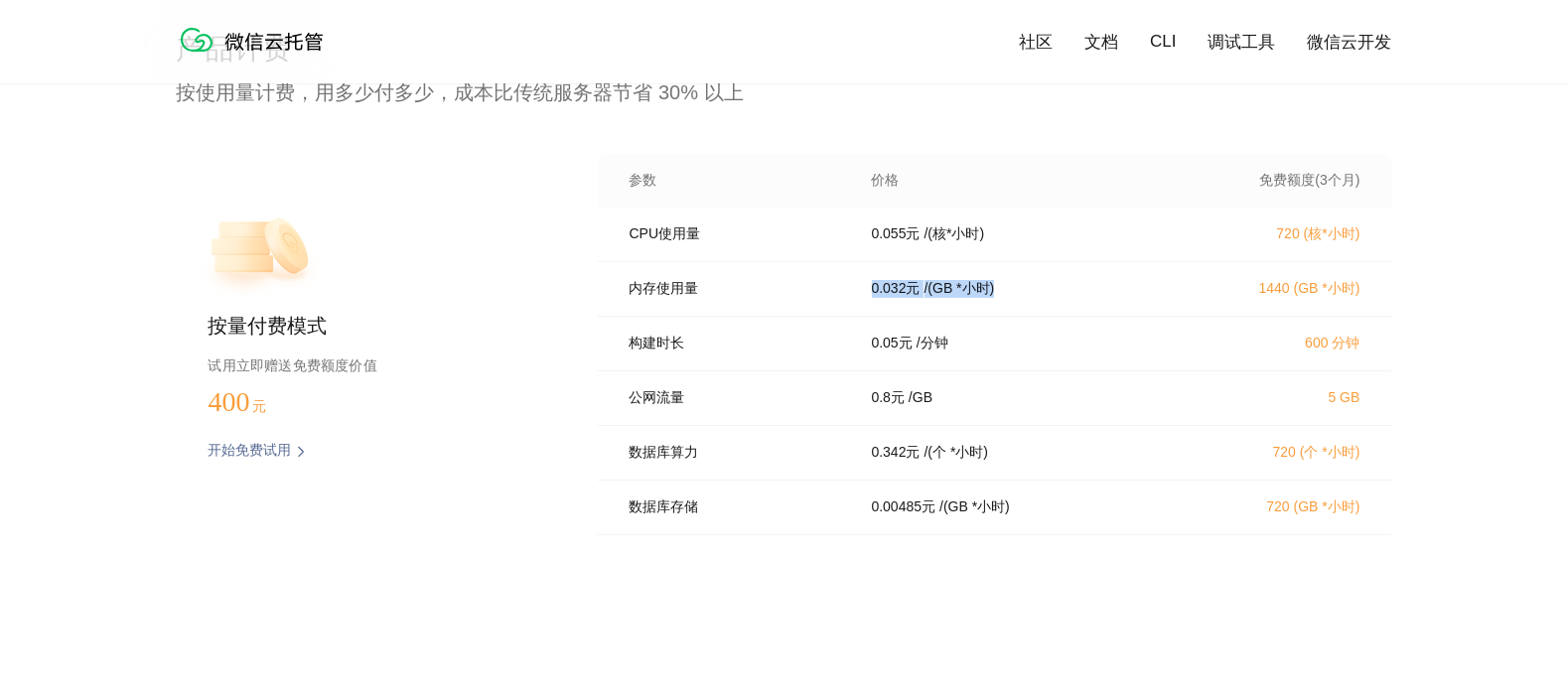 drag, startPoint x: 859, startPoint y: 293, endPoint x: 1049, endPoint y: 290, distance: 190.02368 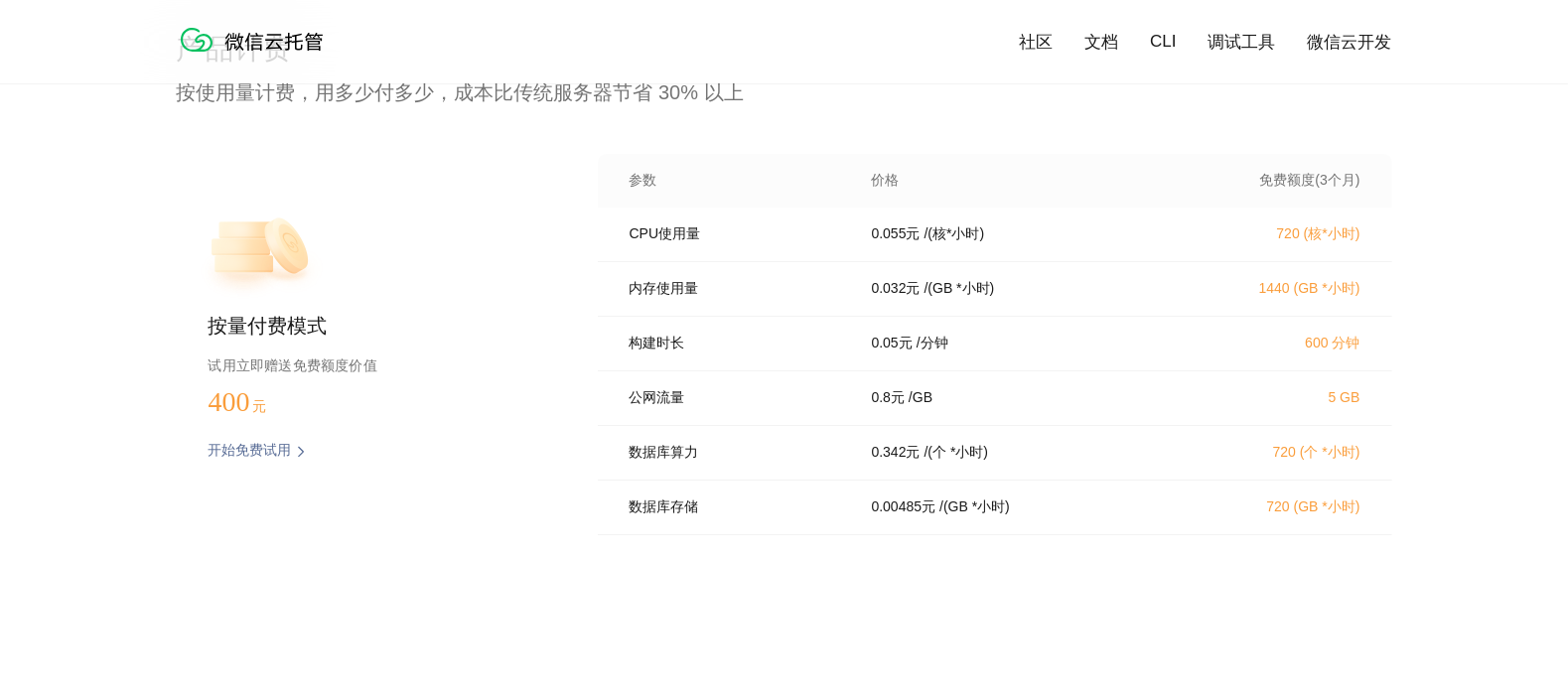 drag, startPoint x: 1520, startPoint y: 392, endPoint x: 1404, endPoint y: 388, distance: 116.06895 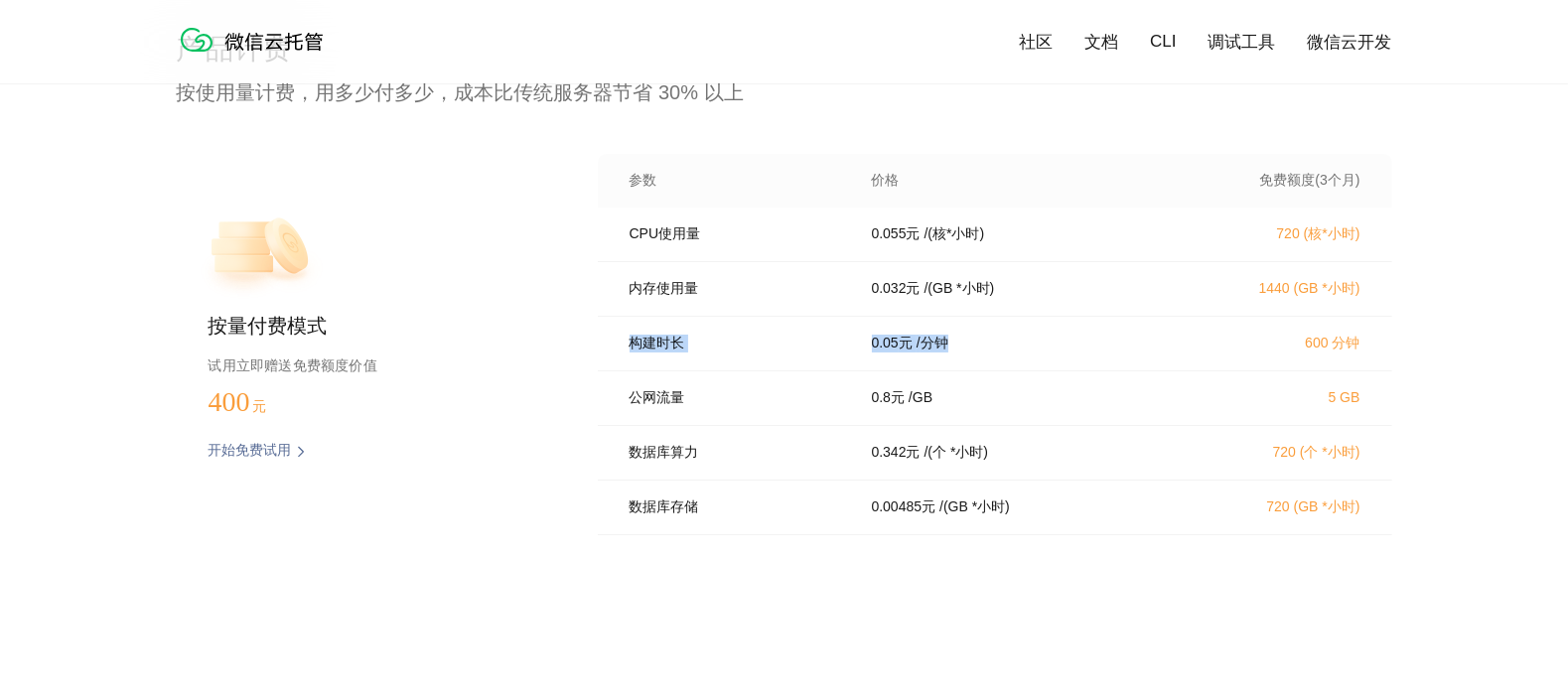 drag, startPoint x: 627, startPoint y: 343, endPoint x: 1006, endPoint y: 342, distance: 379.0013 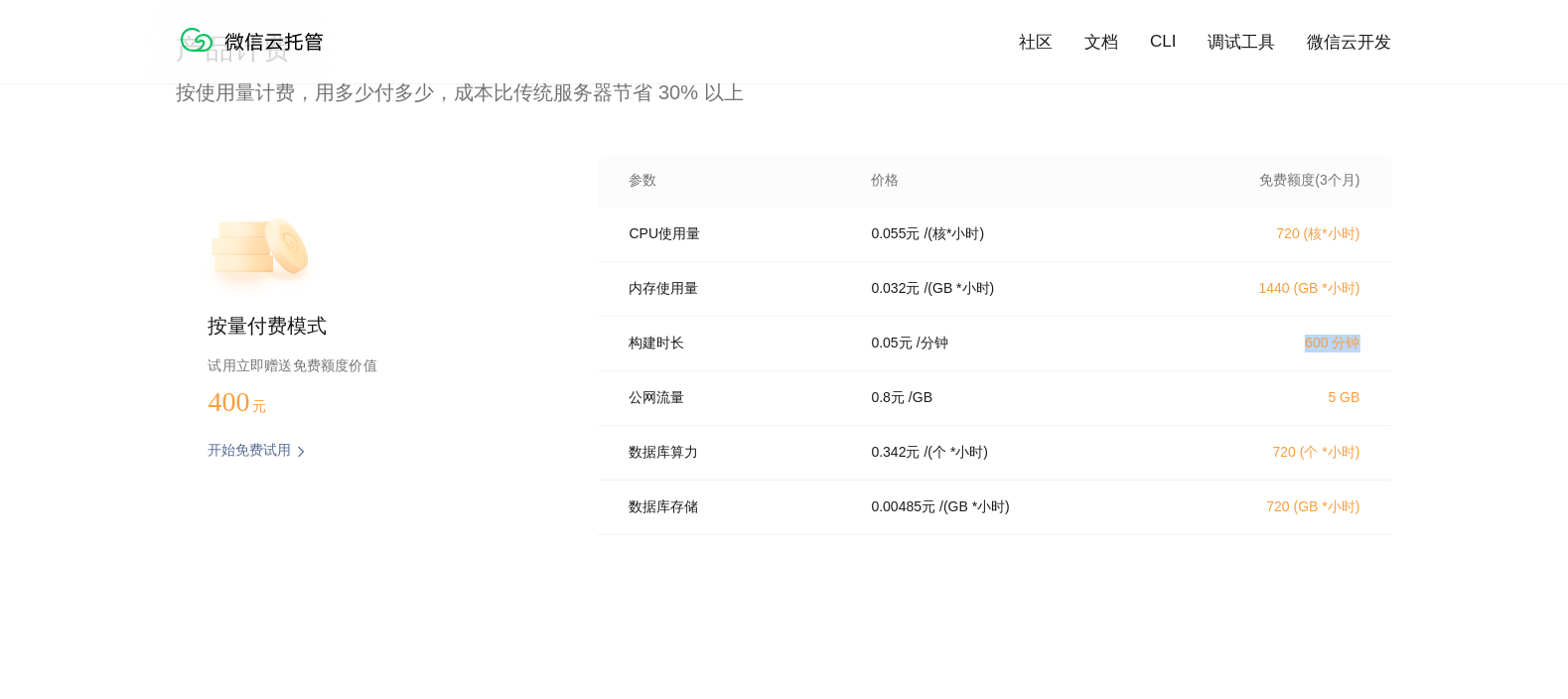 drag, startPoint x: 1392, startPoint y: 350, endPoint x: 1075, endPoint y: 349, distance: 317.00158 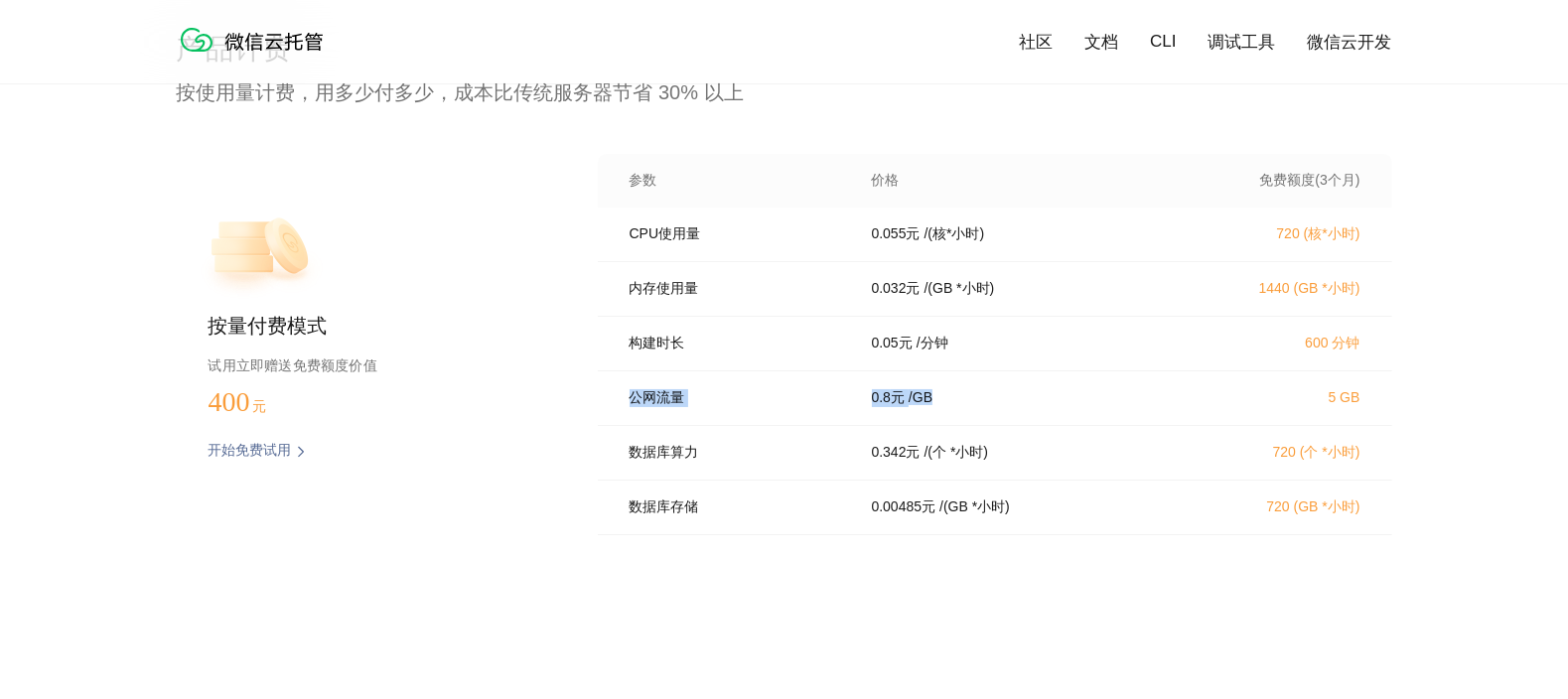 drag, startPoint x: 628, startPoint y: 406, endPoint x: 983, endPoint y: 402, distance: 355.02253 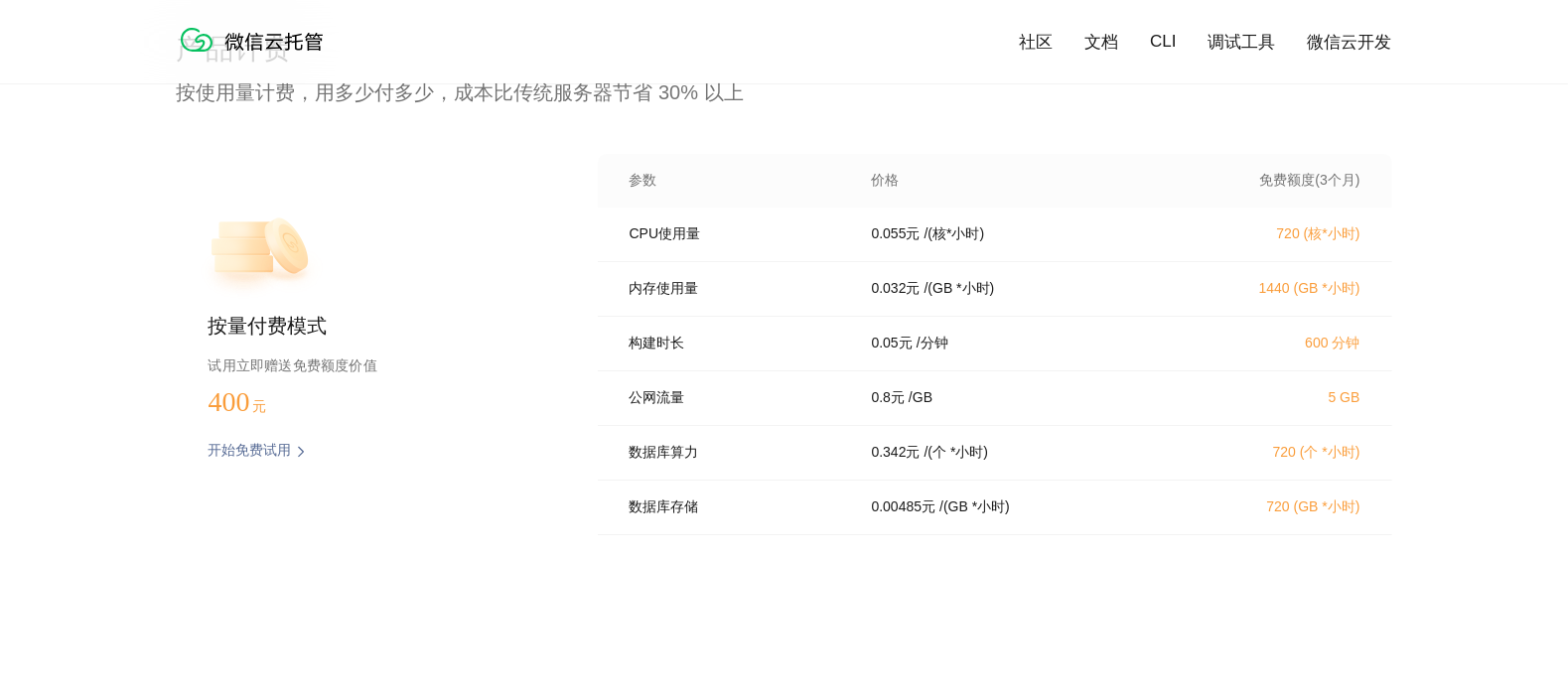 scroll, scrollTop: 123, scrollLeft: 0, axis: vertical 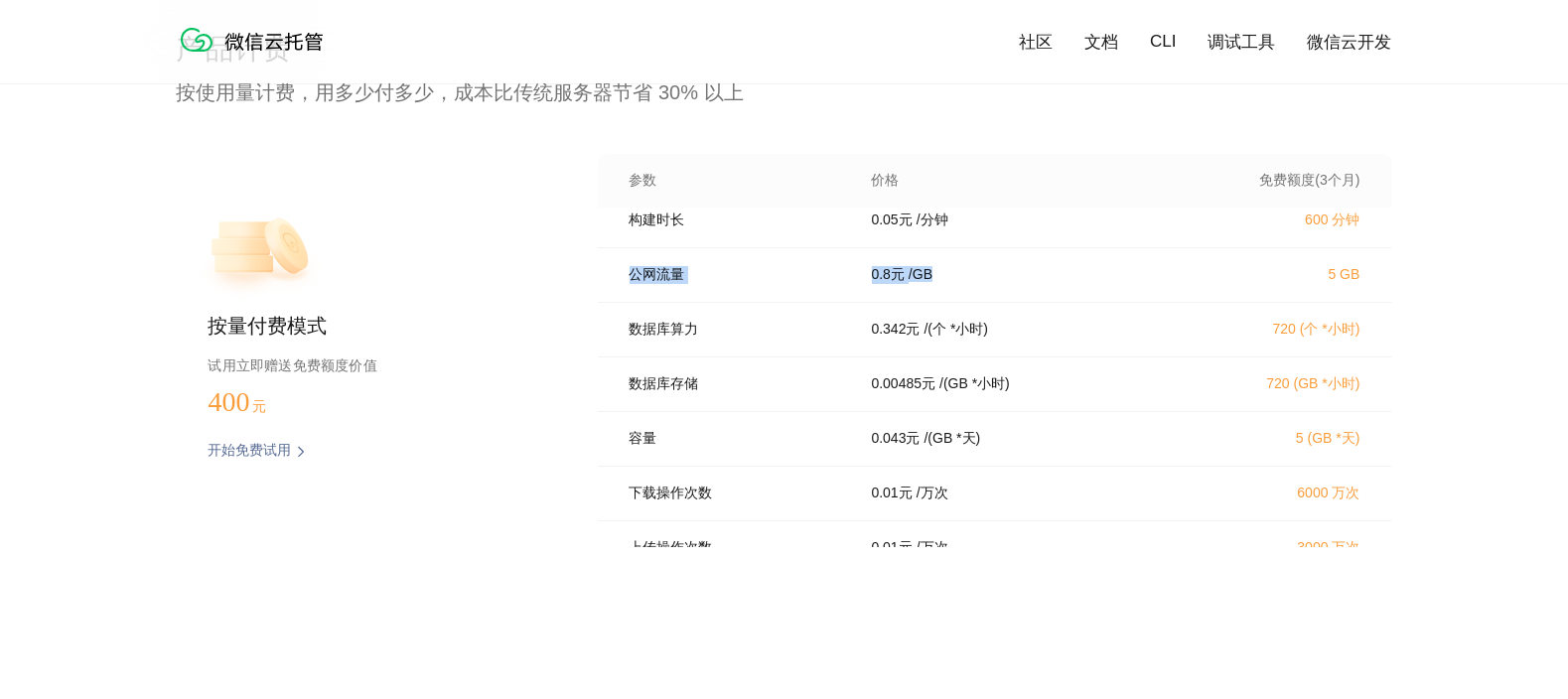 drag, startPoint x: 633, startPoint y: 272, endPoint x: 1073, endPoint y: 272, distance: 440 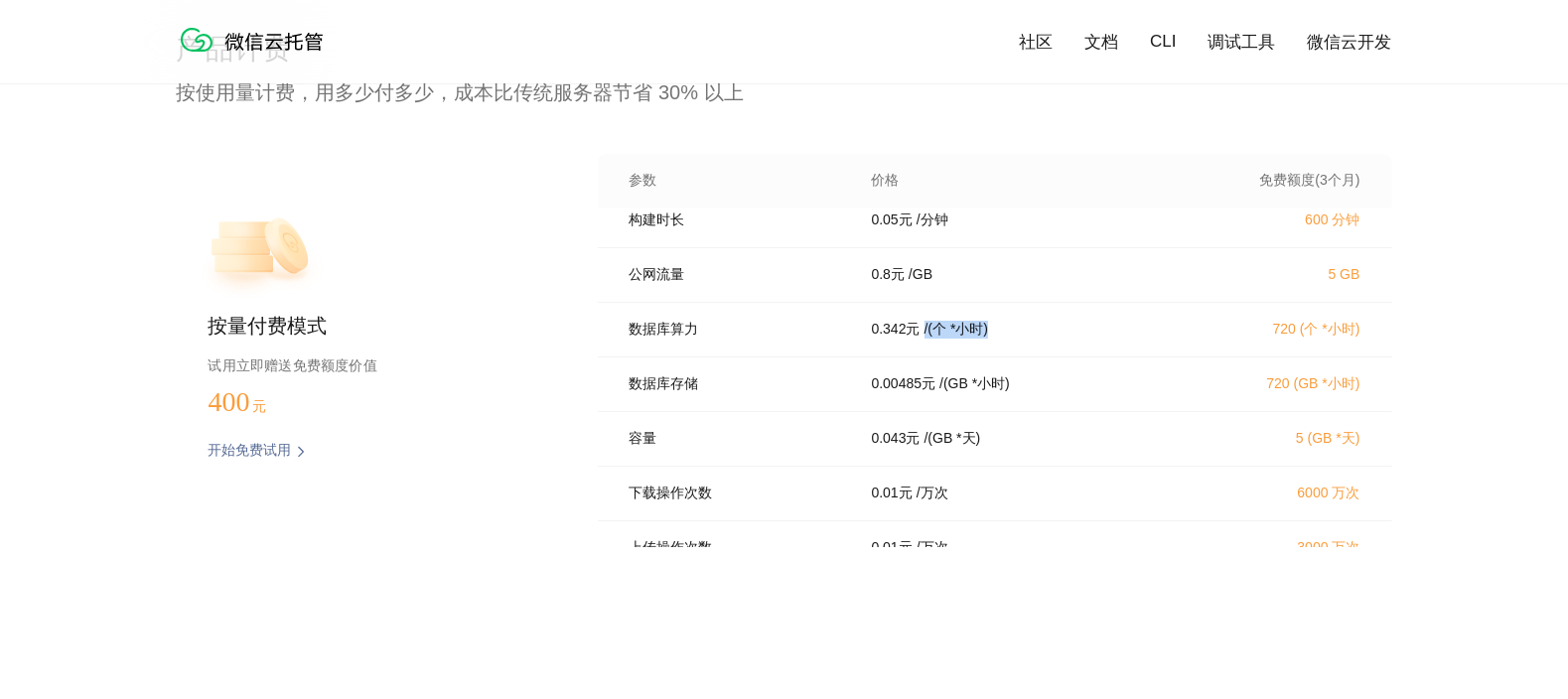 drag, startPoint x: 909, startPoint y: 335, endPoint x: 1079, endPoint y: 330, distance: 170.07351 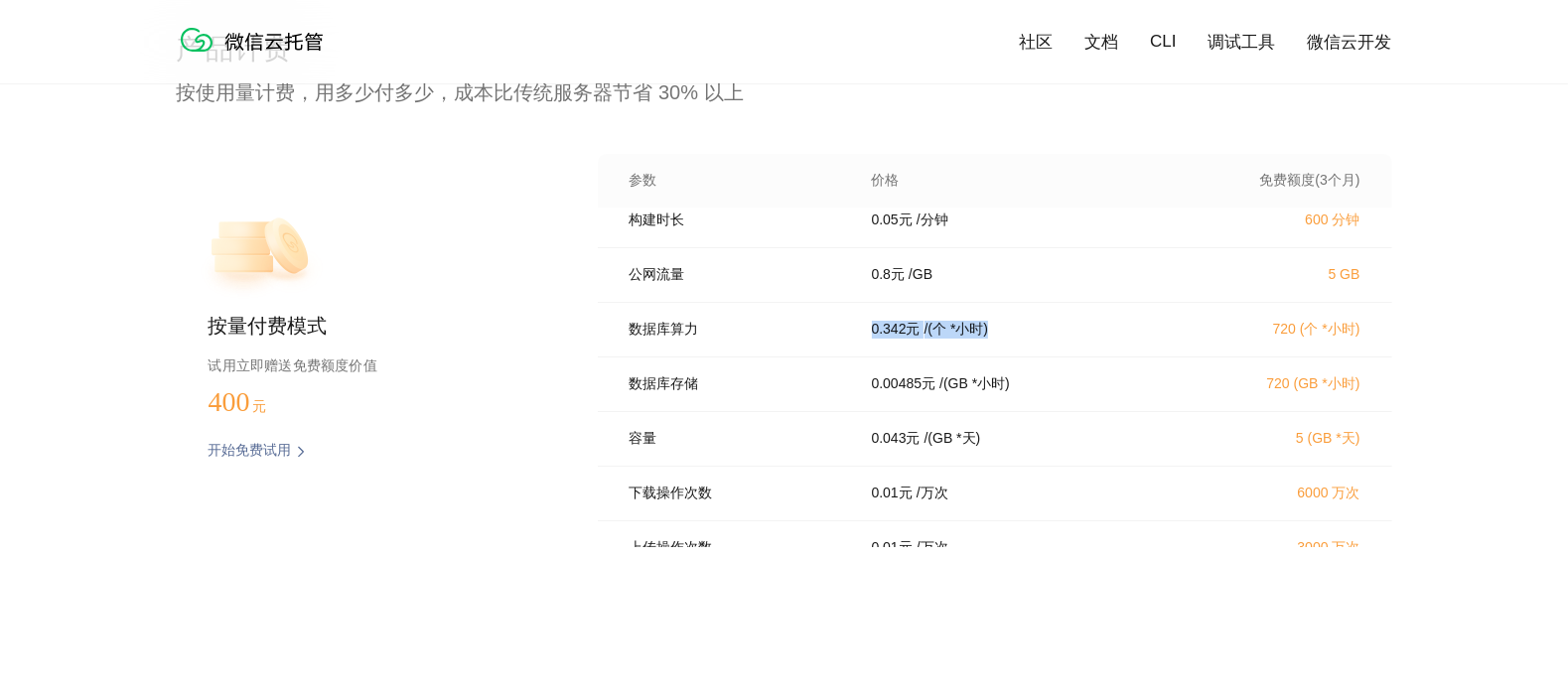 drag, startPoint x: 1055, startPoint y: 340, endPoint x: 794, endPoint y: 345, distance: 261.0479 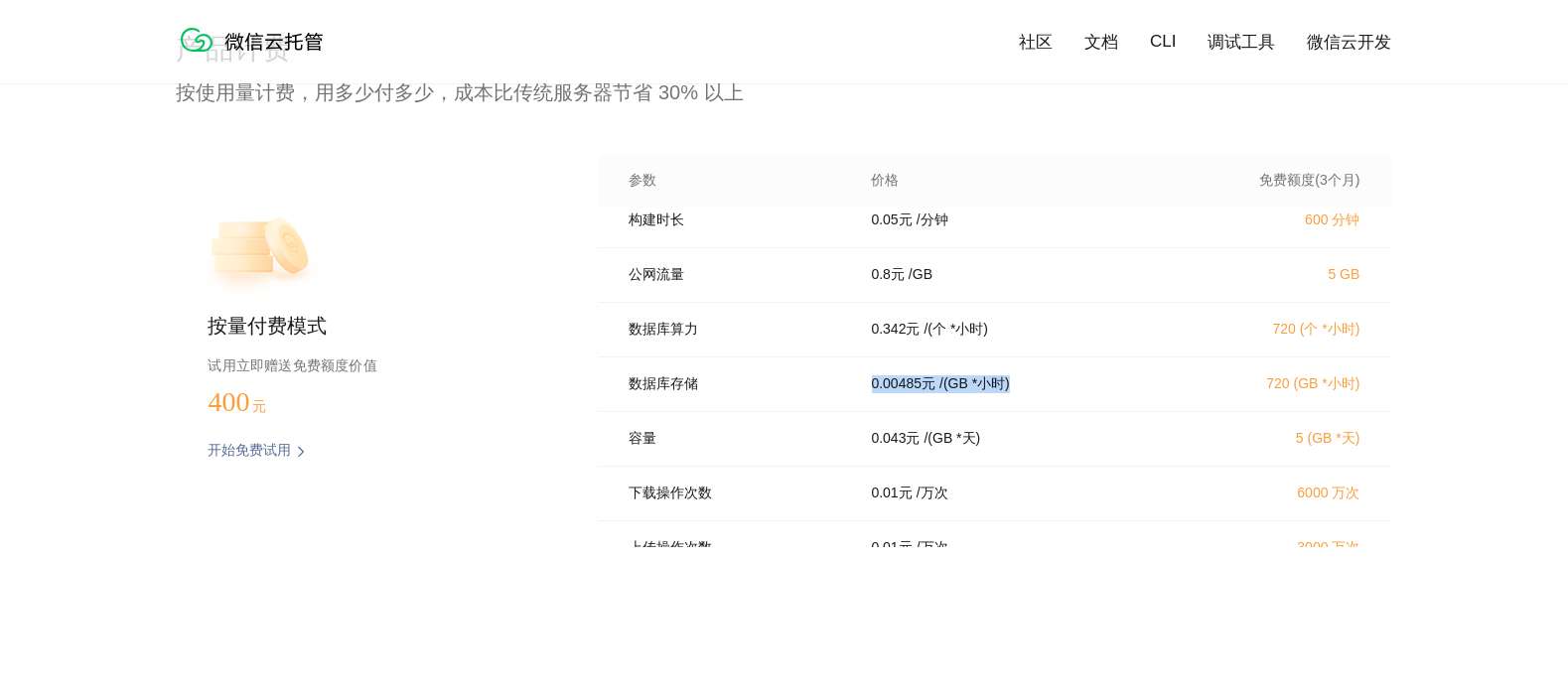 drag, startPoint x: 834, startPoint y: 389, endPoint x: 1043, endPoint y: 384, distance: 209.0598 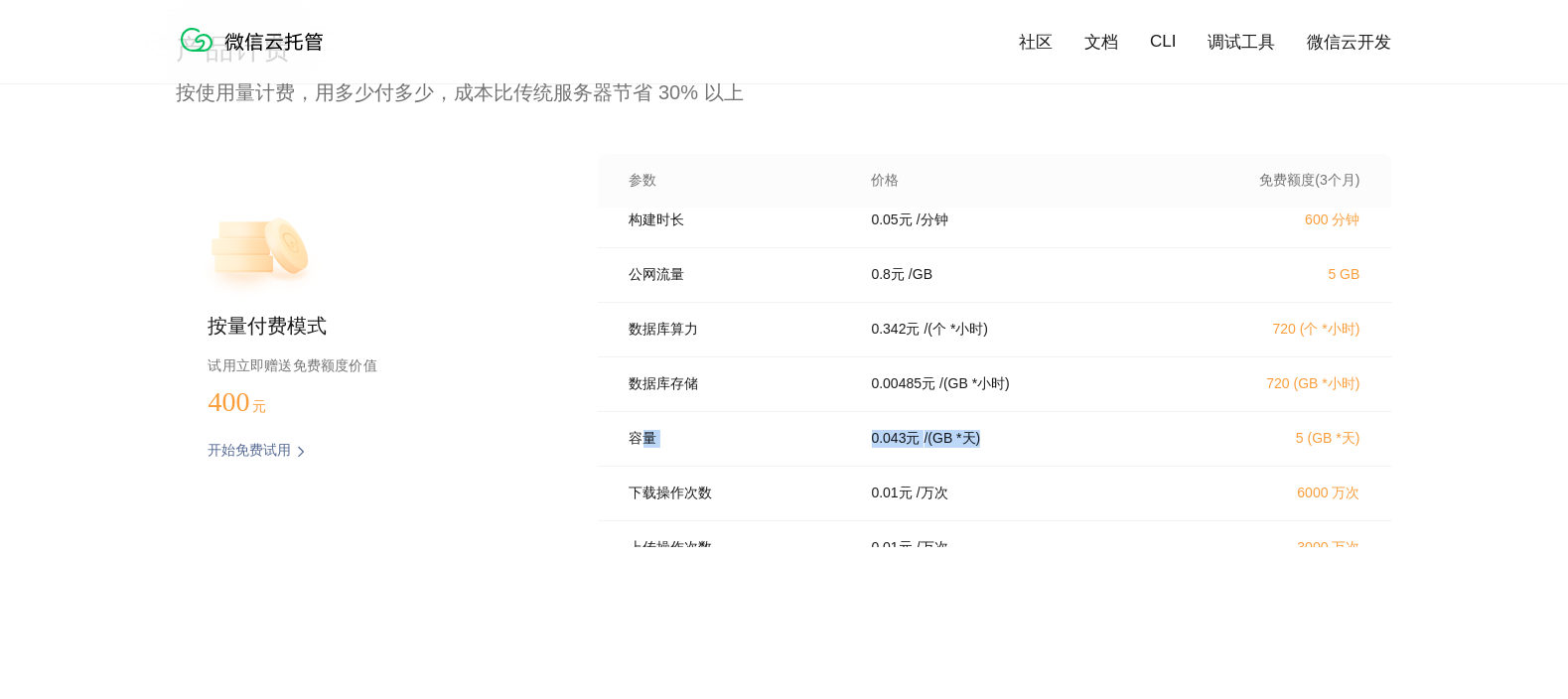 drag, startPoint x: 636, startPoint y: 435, endPoint x: 1063, endPoint y: 432, distance: 427.01054 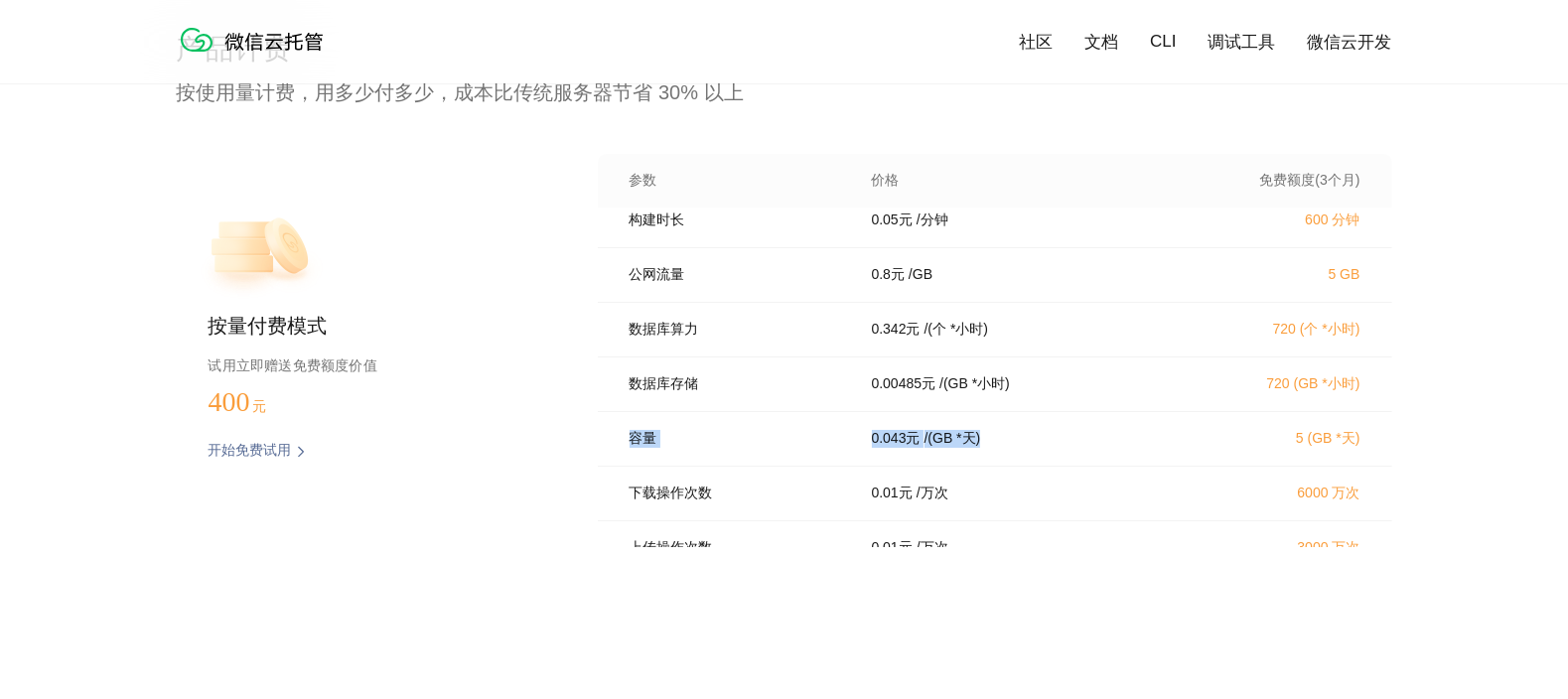 drag, startPoint x: 720, startPoint y: 436, endPoint x: 1090, endPoint y: 436, distance: 370 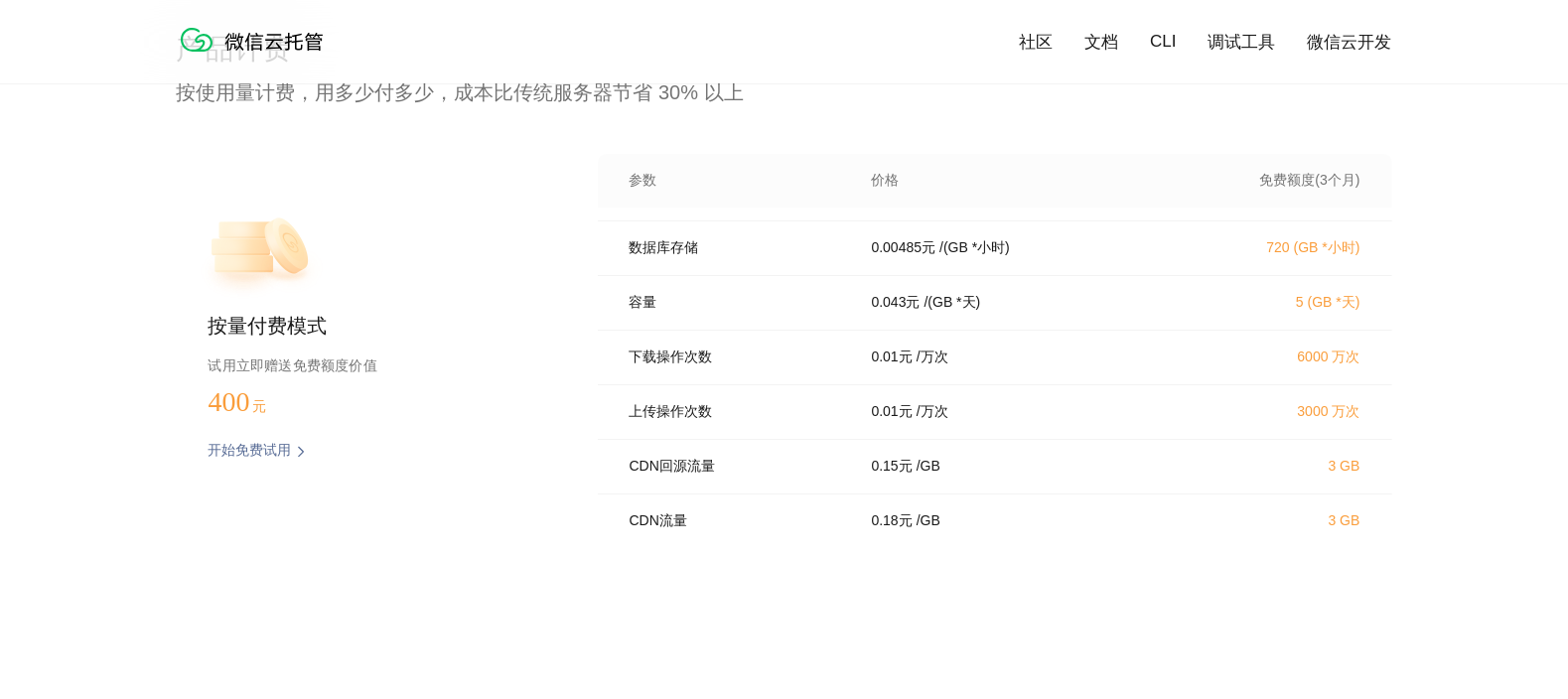 scroll, scrollTop: 263, scrollLeft: 0, axis: vertical 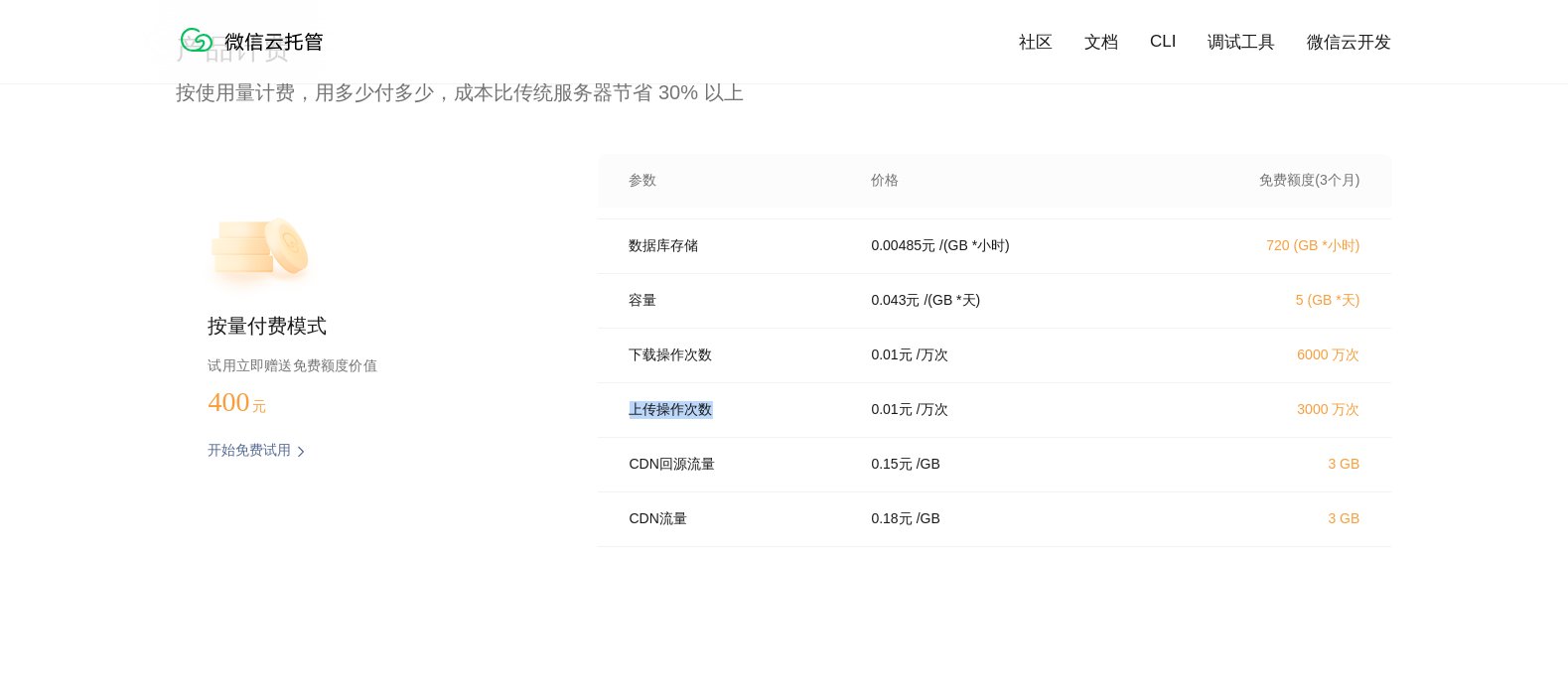 drag, startPoint x: 627, startPoint y: 409, endPoint x: 744, endPoint y: 408, distance: 117.004273 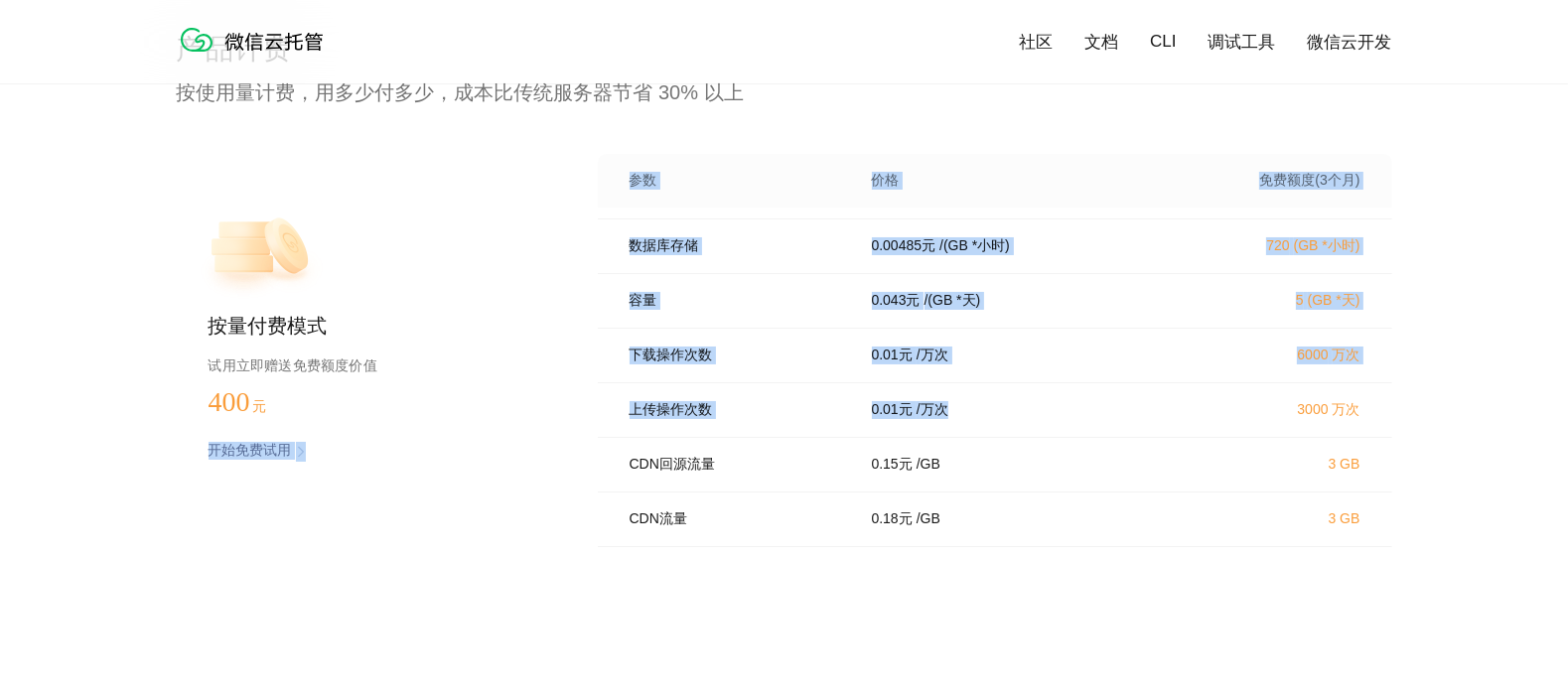 drag, startPoint x: 1053, startPoint y: 404, endPoint x: 1069, endPoint y: 396, distance: 17.888544 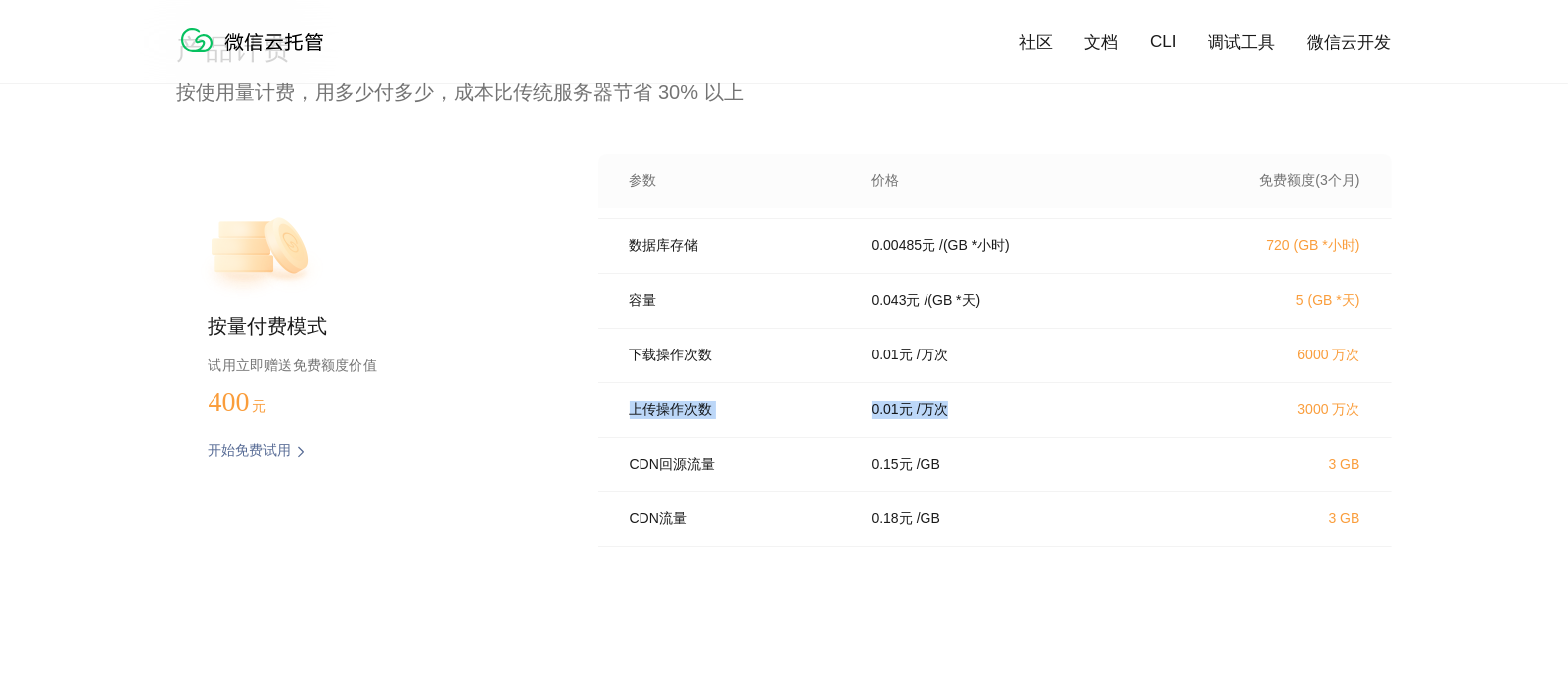 drag, startPoint x: 1028, startPoint y: 400, endPoint x: 617, endPoint y: 410, distance: 411.12164 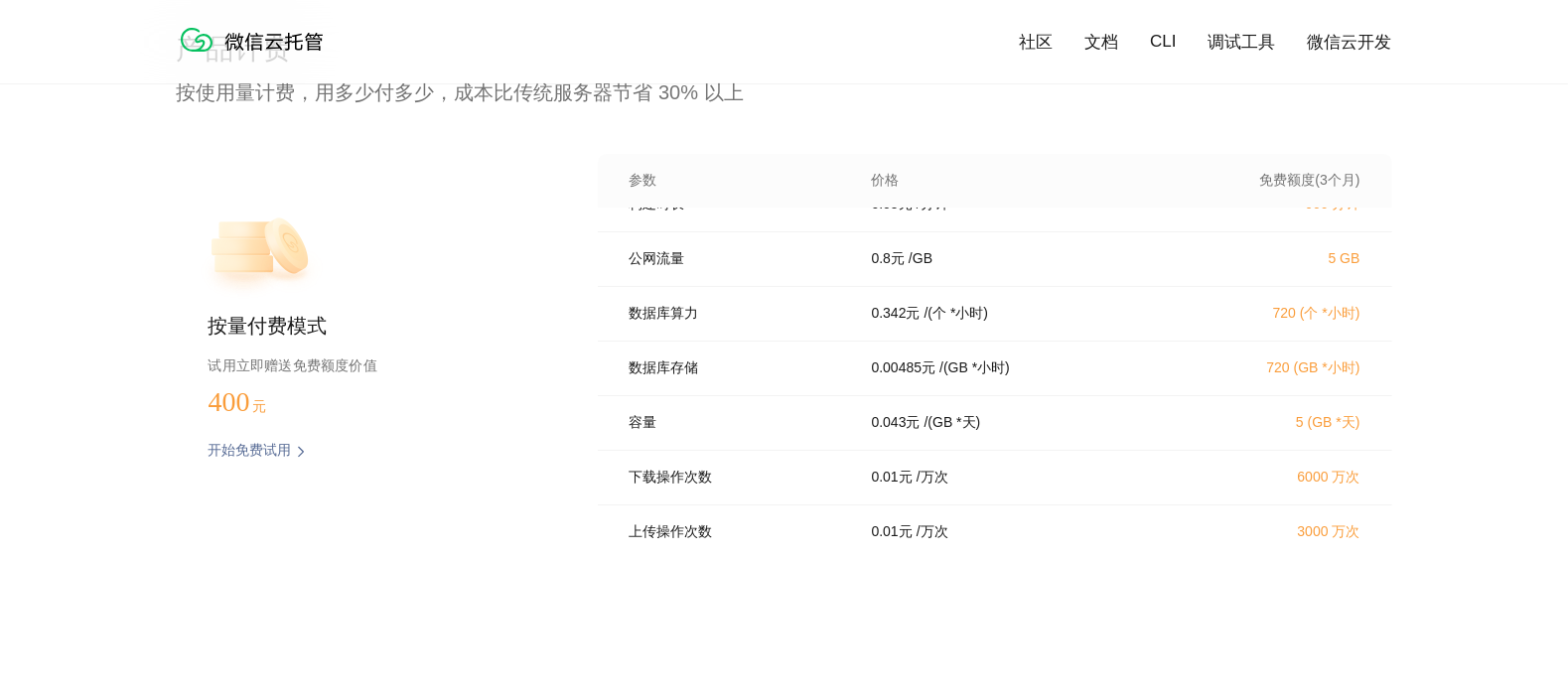 scroll, scrollTop: 263, scrollLeft: 0, axis: vertical 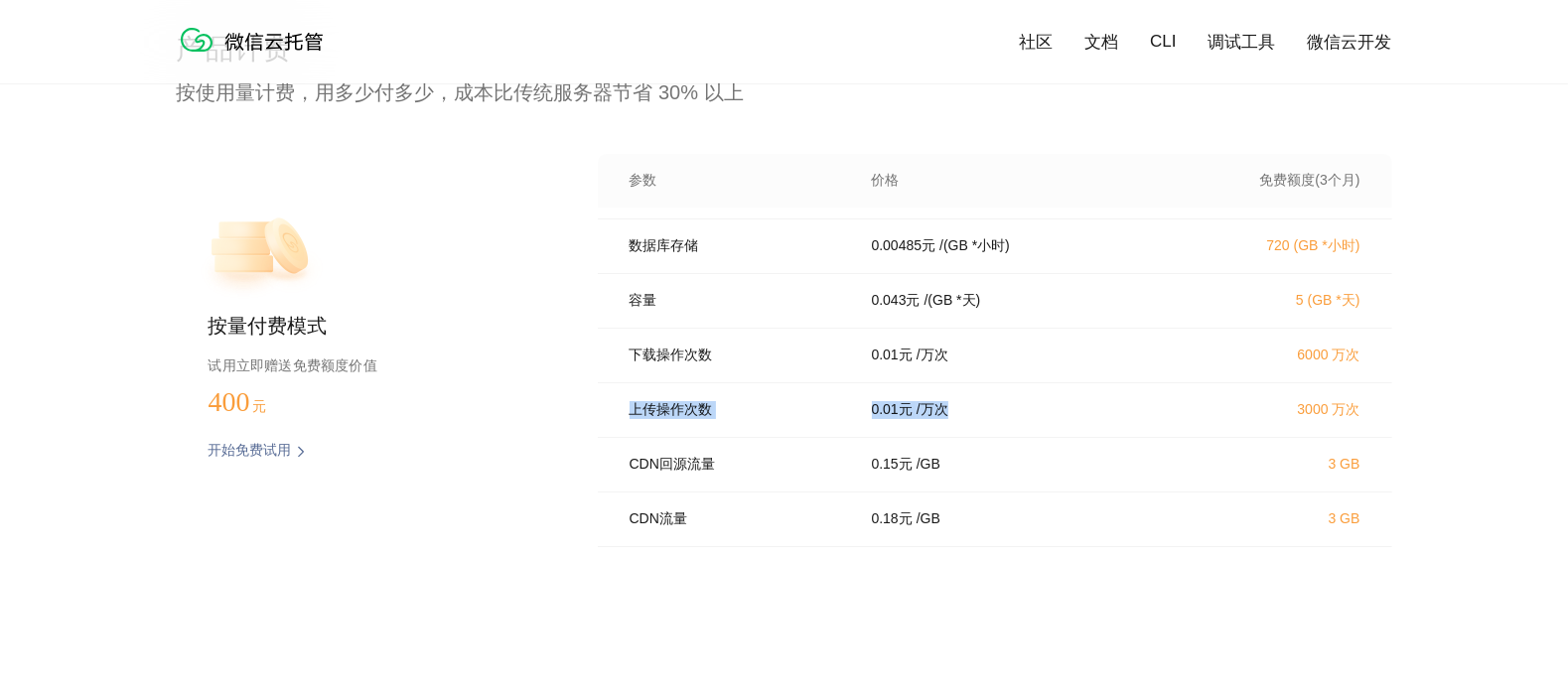 drag, startPoint x: 629, startPoint y: 416, endPoint x: 1083, endPoint y: 417, distance: 454.0011 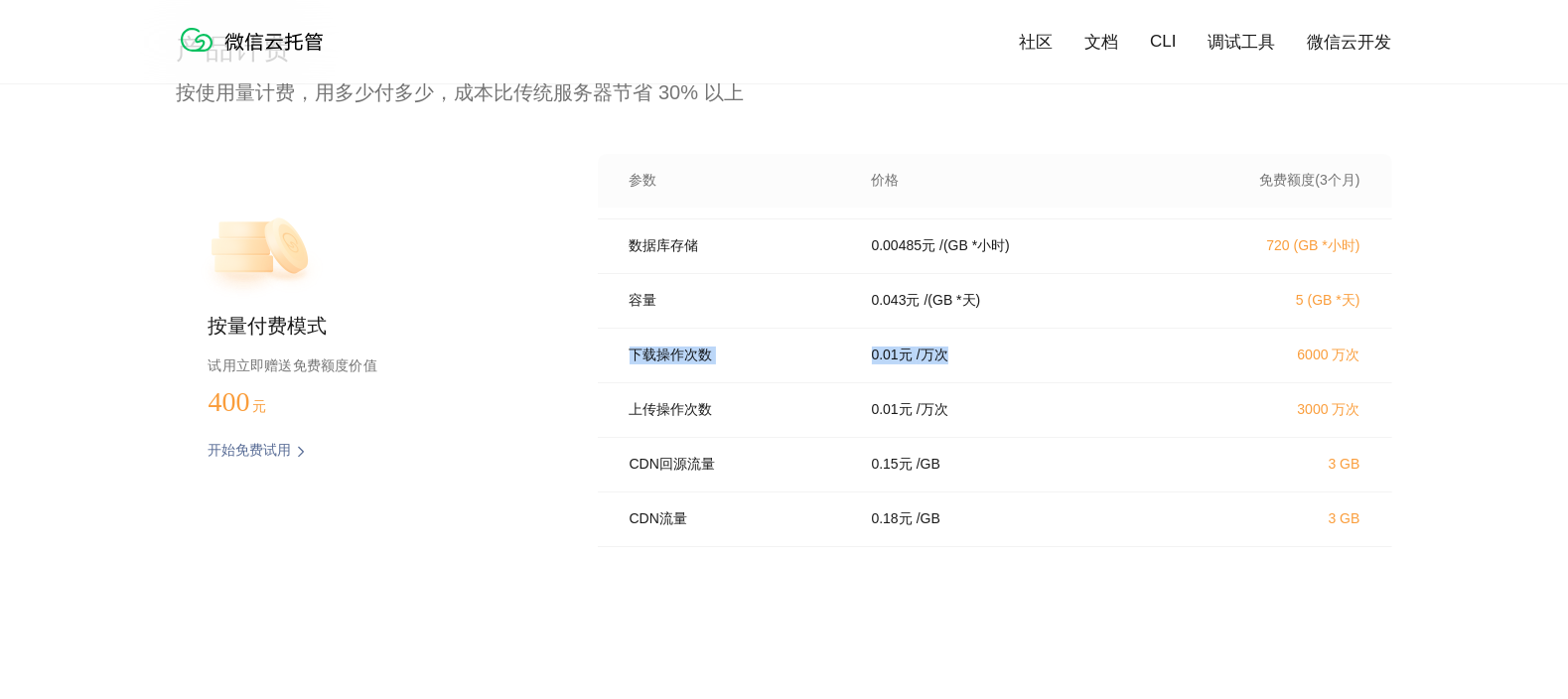 drag, startPoint x: 630, startPoint y: 358, endPoint x: 1091, endPoint y: 359, distance: 461.00108 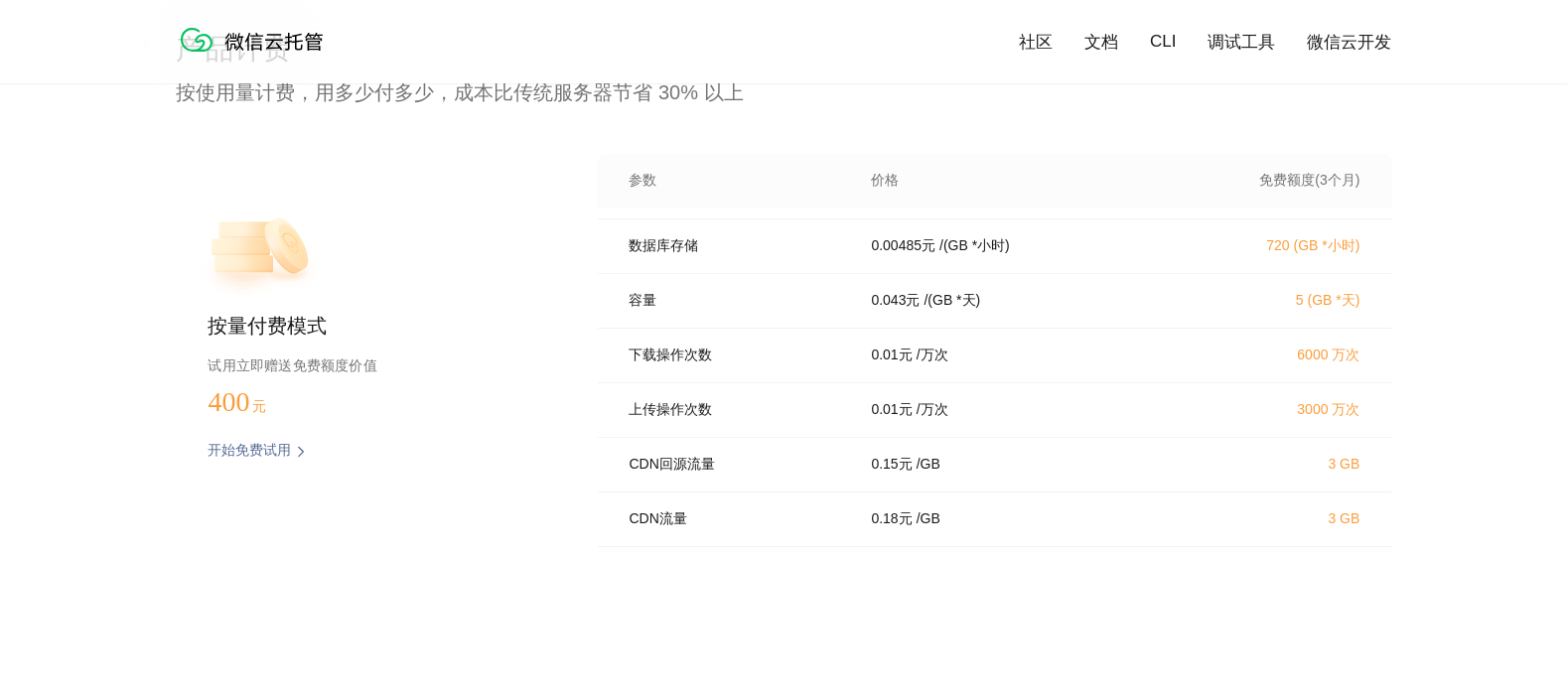 scroll, scrollTop: 139, scrollLeft: 0, axis: vertical 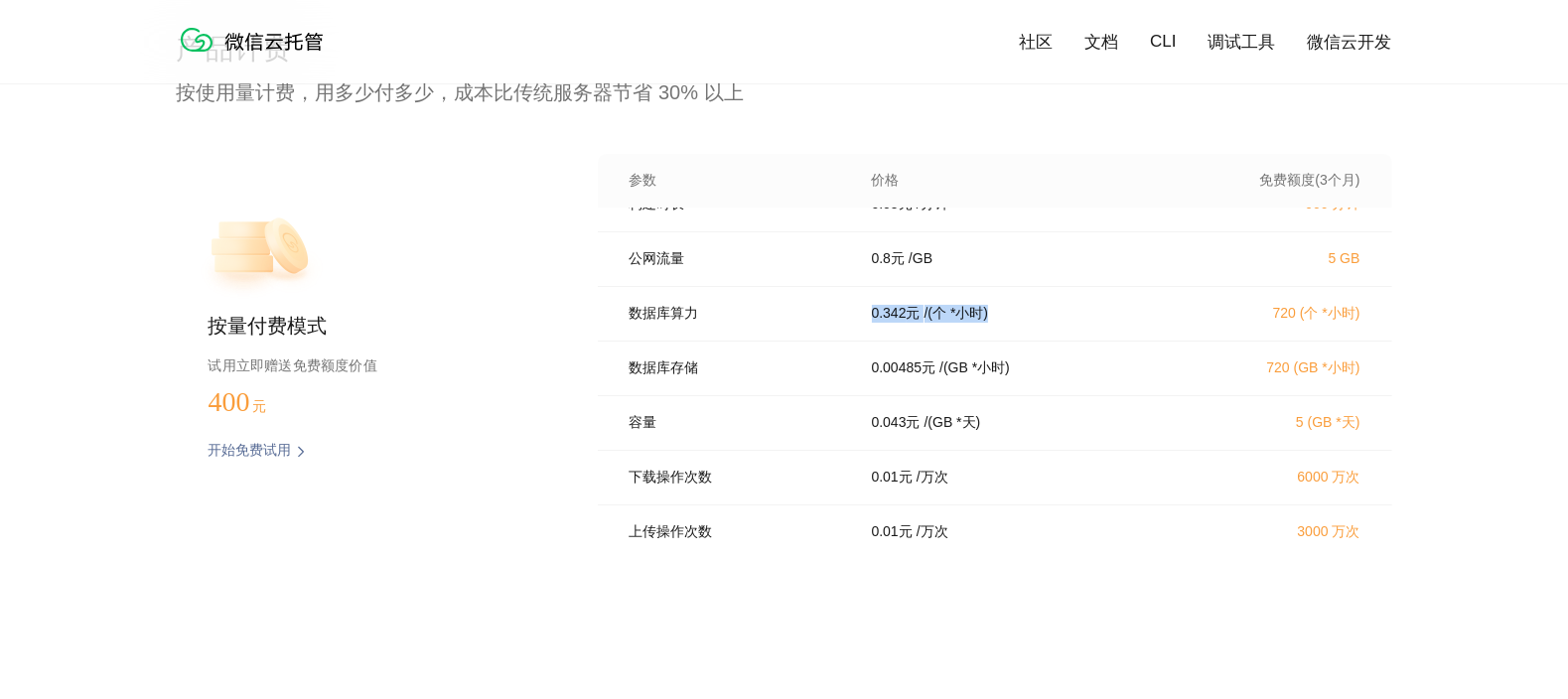 drag, startPoint x: 1049, startPoint y: 322, endPoint x: 873, endPoint y: 322, distance: 176 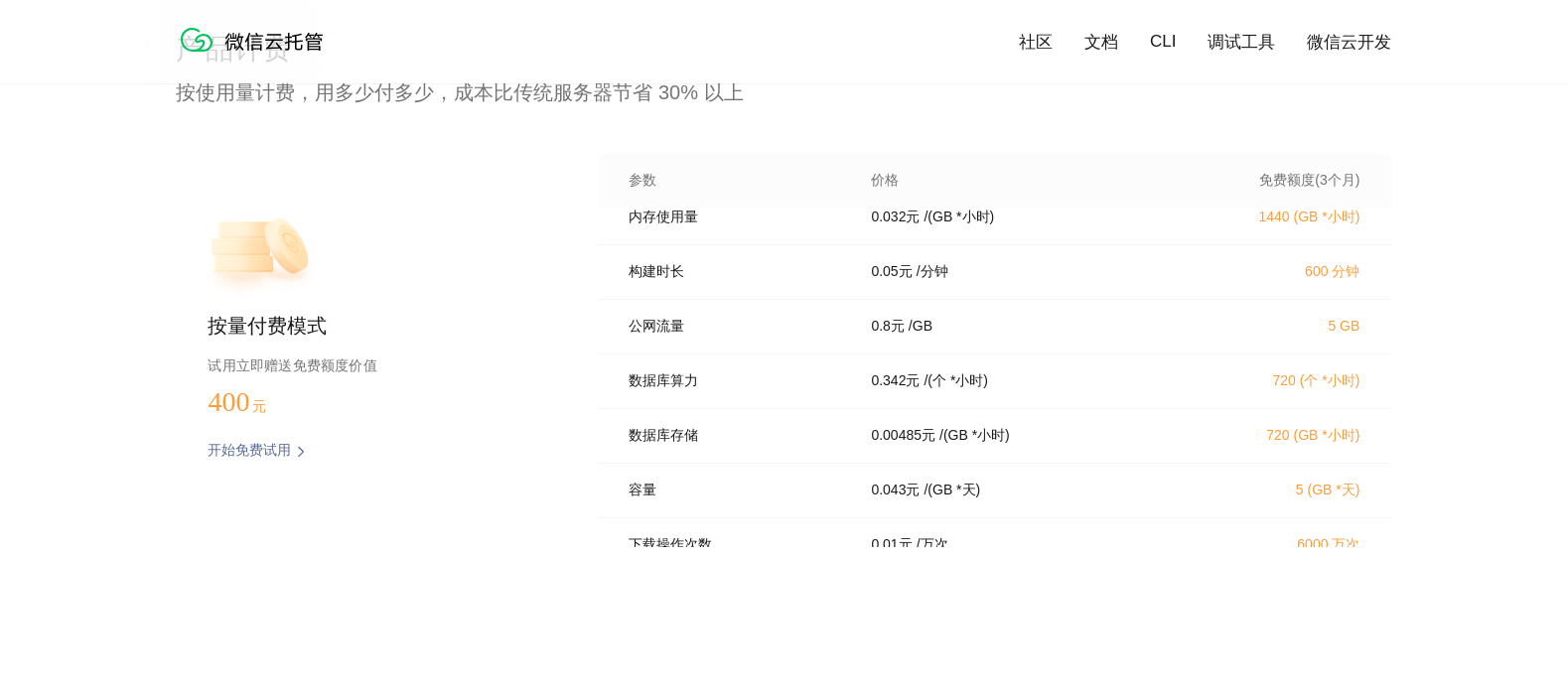 scroll, scrollTop: 14, scrollLeft: 0, axis: vertical 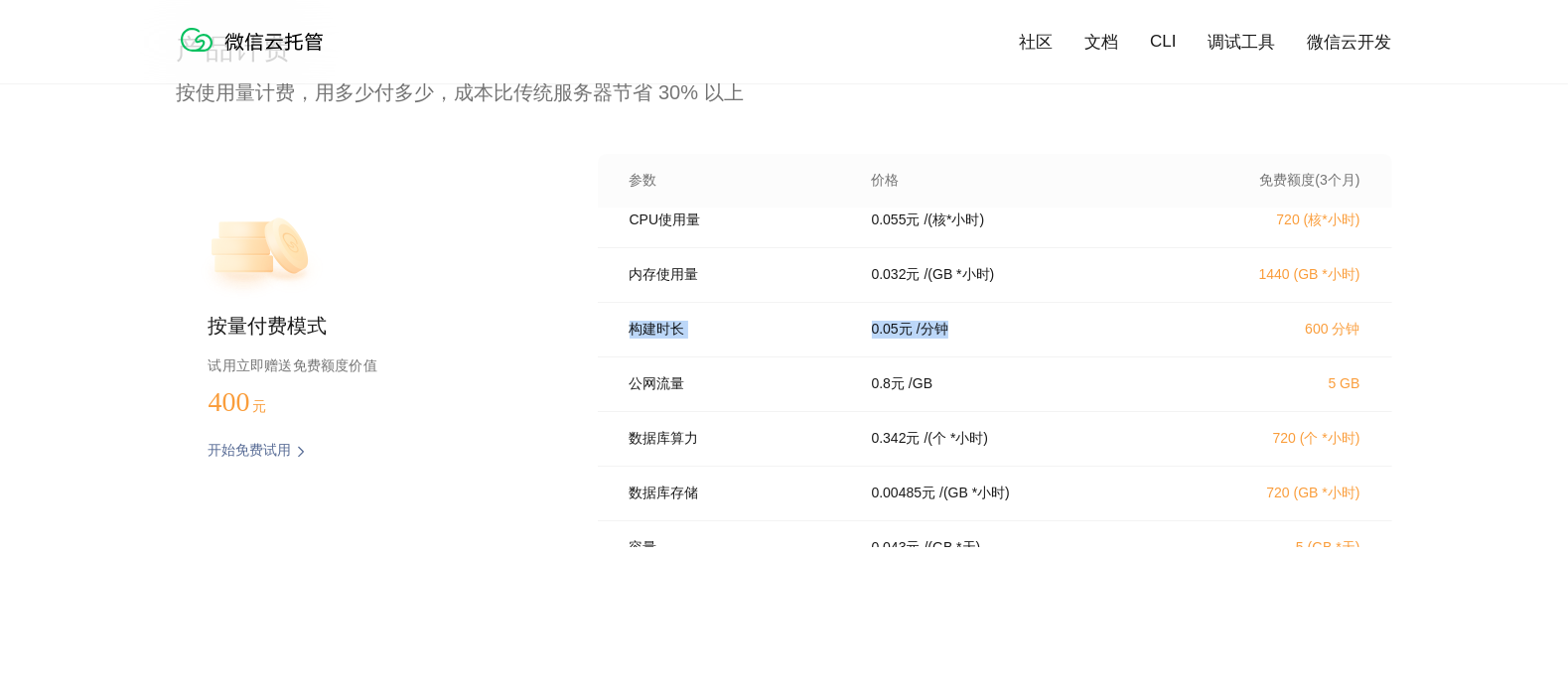 drag, startPoint x: 626, startPoint y: 334, endPoint x: 1033, endPoint y: 329, distance: 407.0307 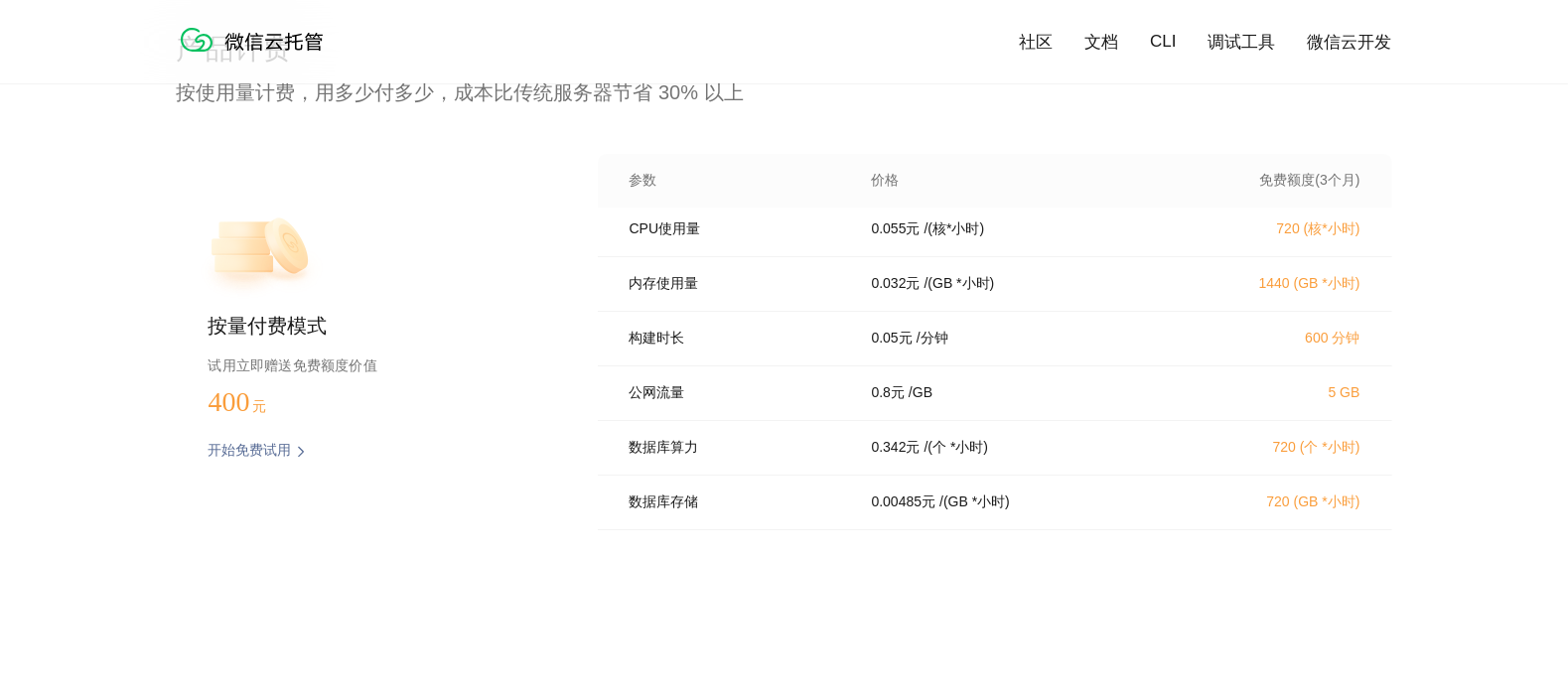scroll, scrollTop: 0, scrollLeft: 0, axis: both 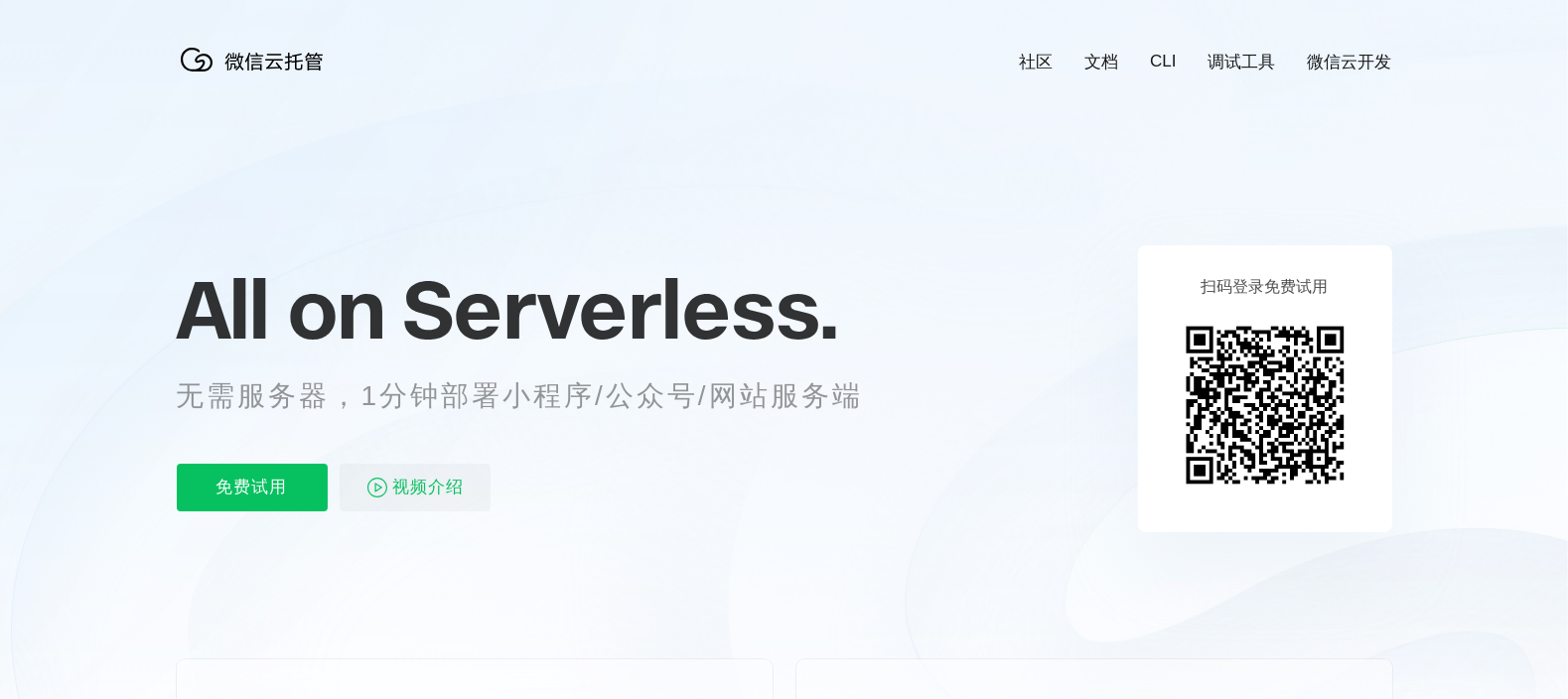 click on "微信云开发" at bounding box center (1350, 62) 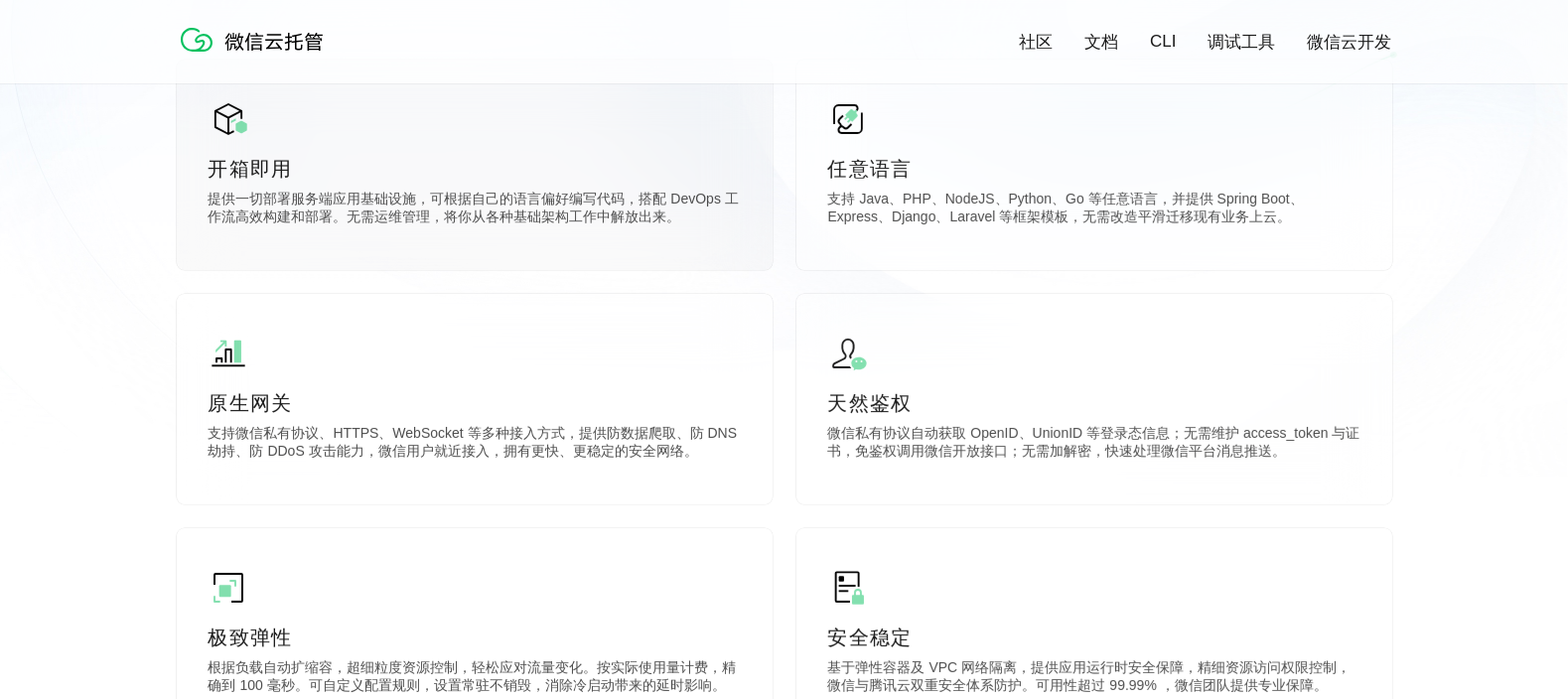scroll, scrollTop: 621, scrollLeft: 0, axis: vertical 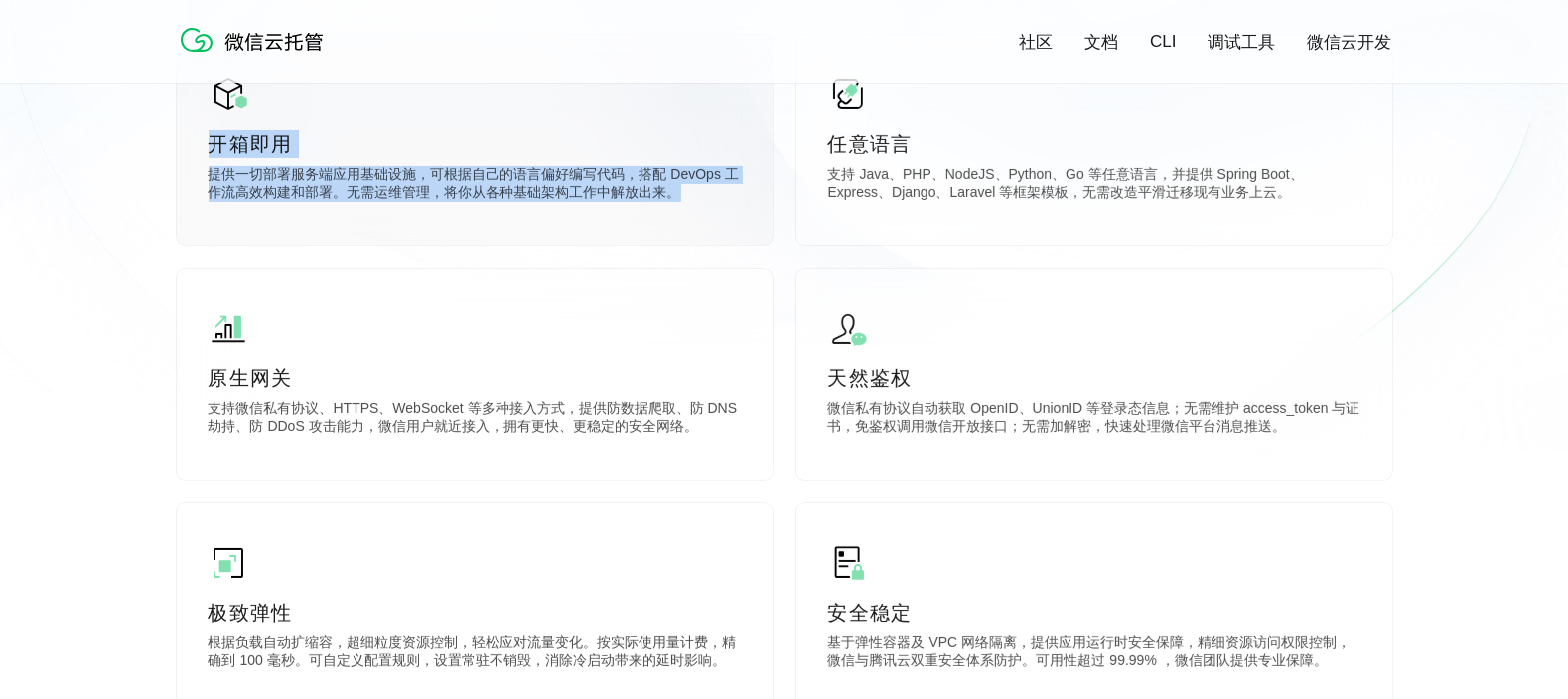 drag, startPoint x: 214, startPoint y: 142, endPoint x: 694, endPoint y: 192, distance: 482.5971 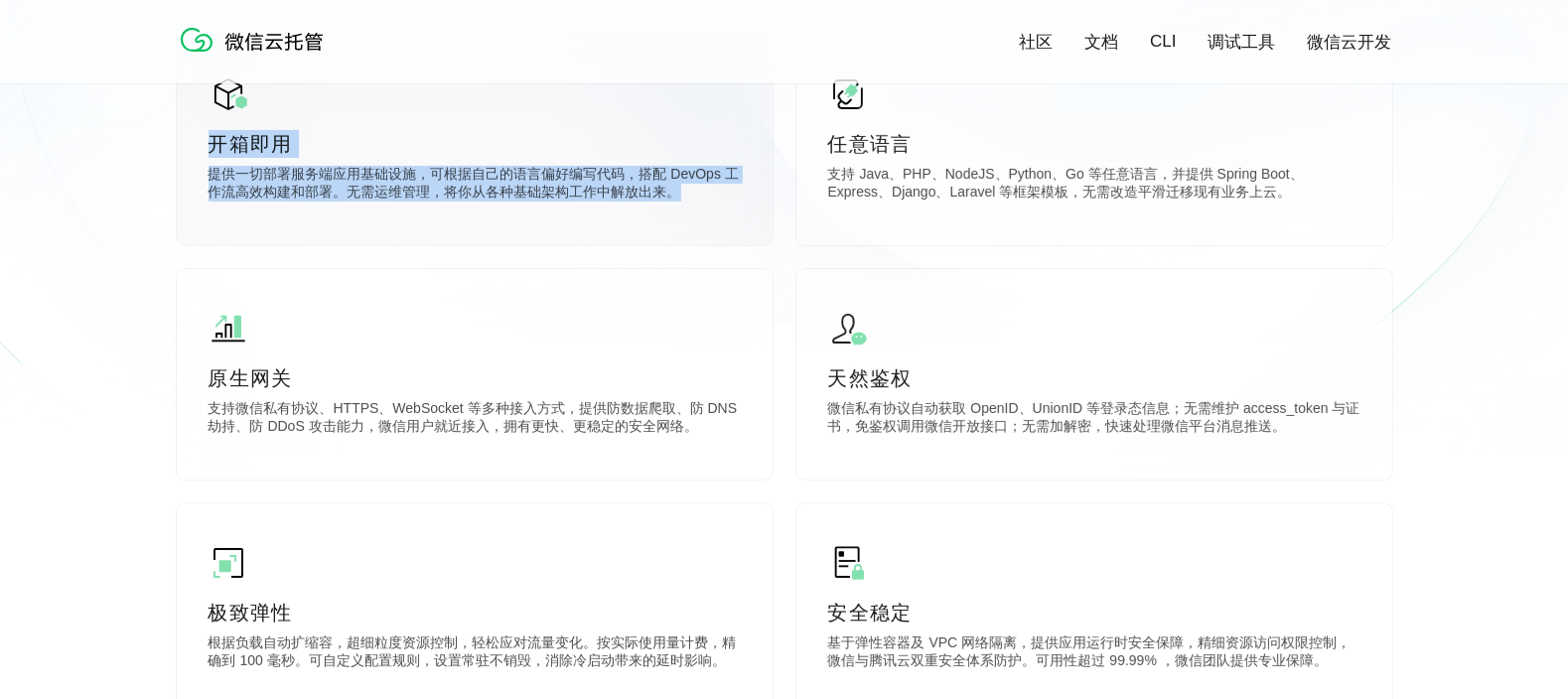 click on "提供一切部署服务端应用基础设施，可根据自己的语言偏好编写代码，搭配 DevOps 工作流高效构建和部署。无需运维管理，将你从各种基础架构工作中解放出来。" at bounding box center (475, 186) 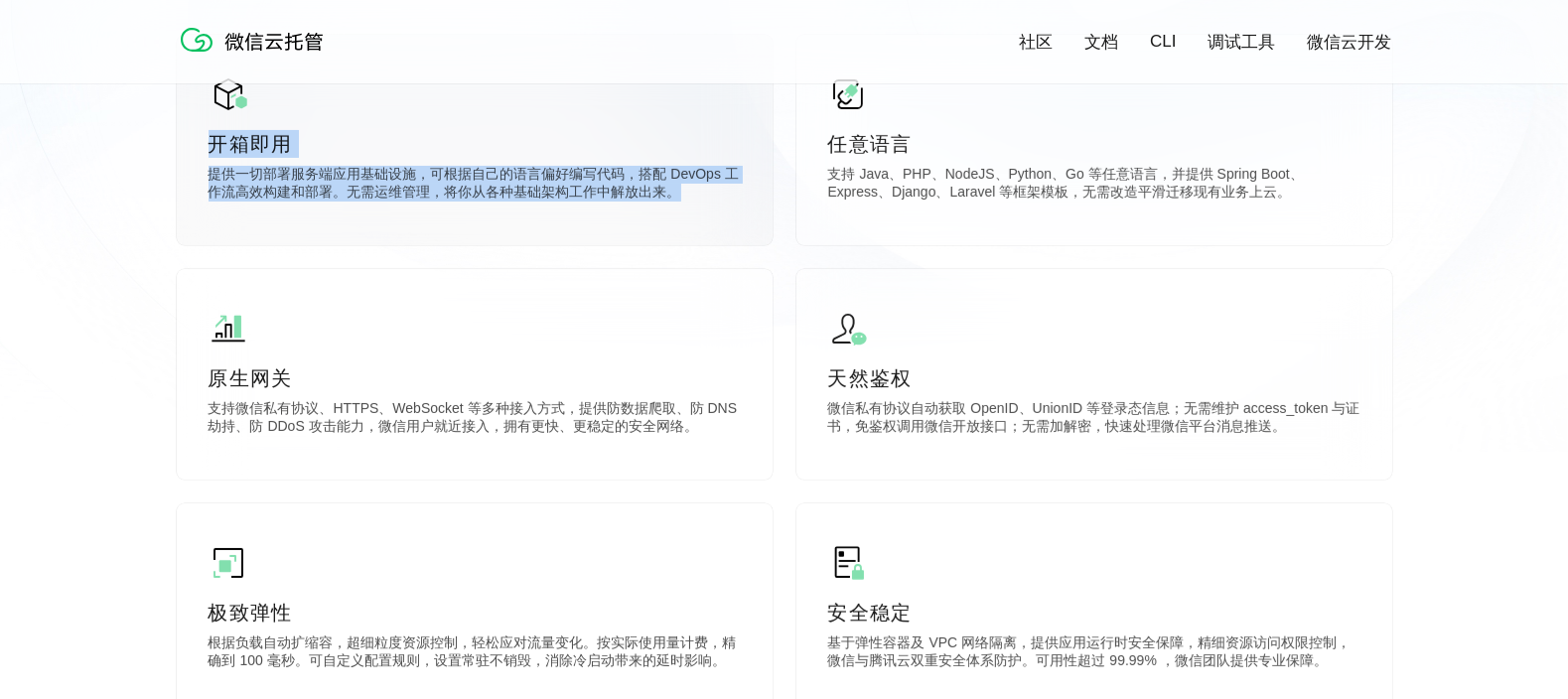 drag, startPoint x: 216, startPoint y: 141, endPoint x: 715, endPoint y: 216, distance: 504.6048 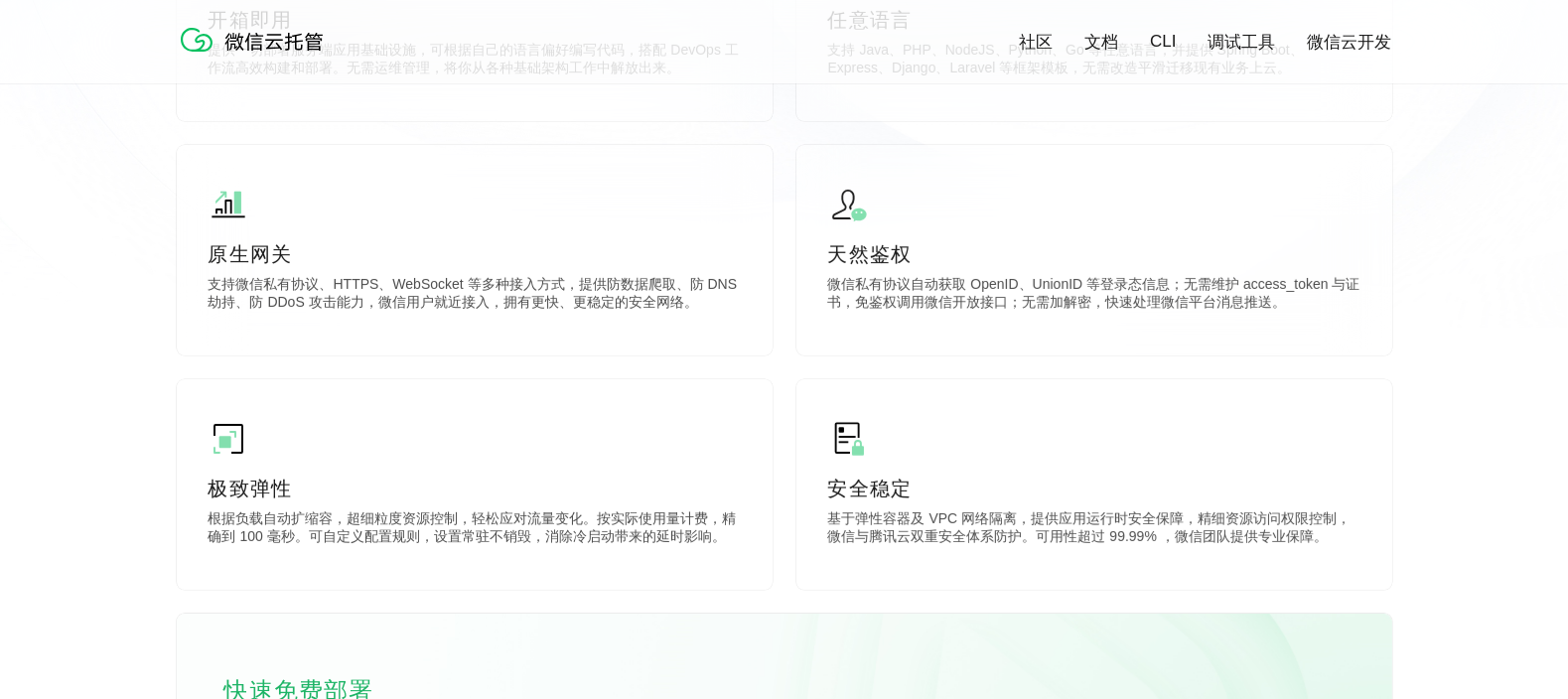 scroll, scrollTop: 495, scrollLeft: 0, axis: vertical 